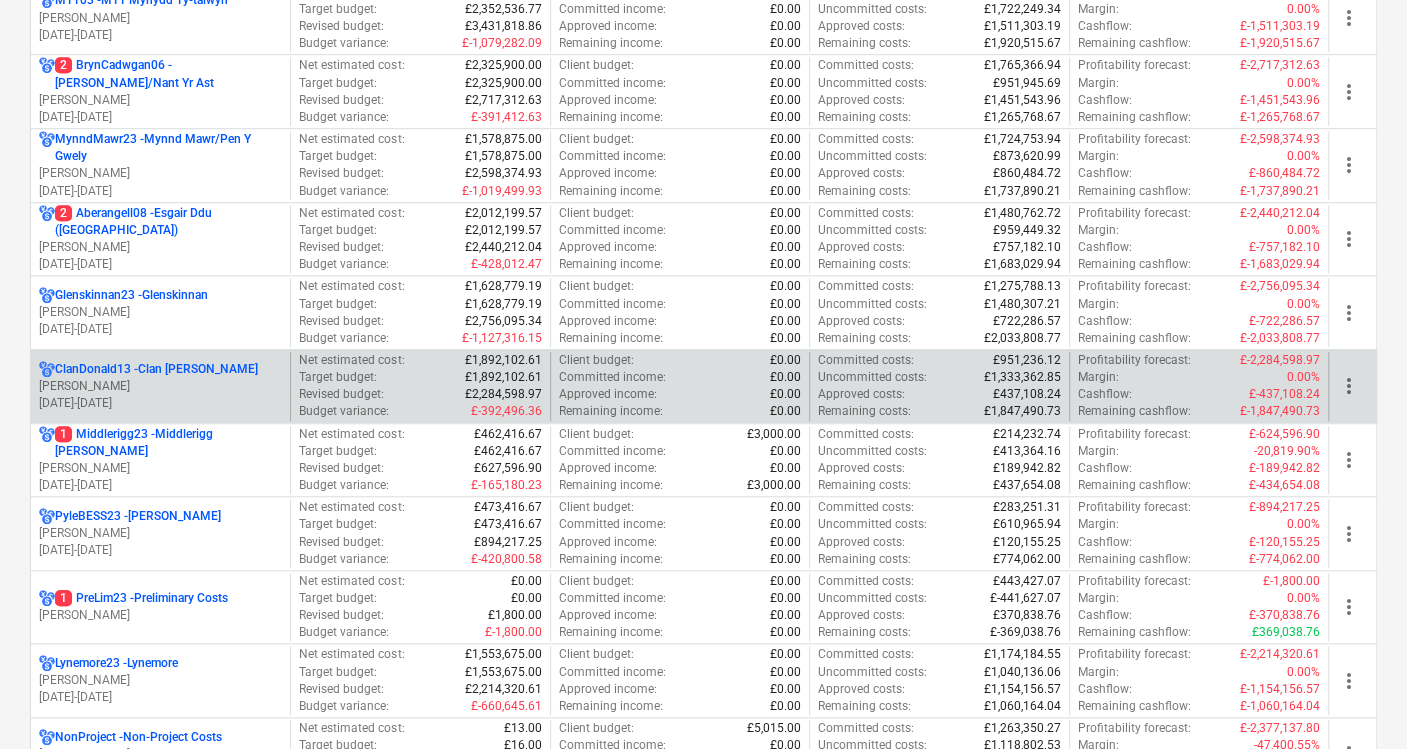 scroll, scrollTop: 777, scrollLeft: 0, axis: vertical 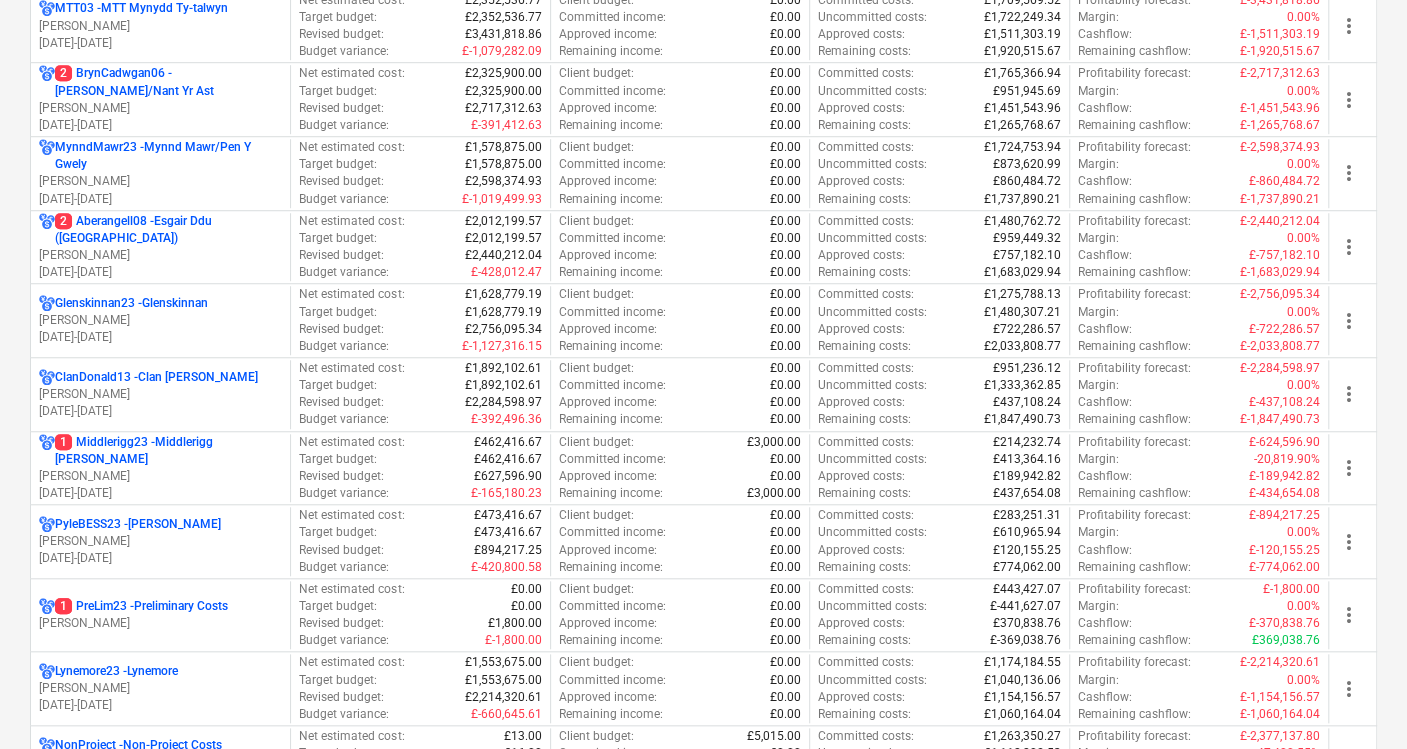 click on "MynndMawr23 -  Mynnd Mawr/Pen Y Gwely" at bounding box center (168, 156) 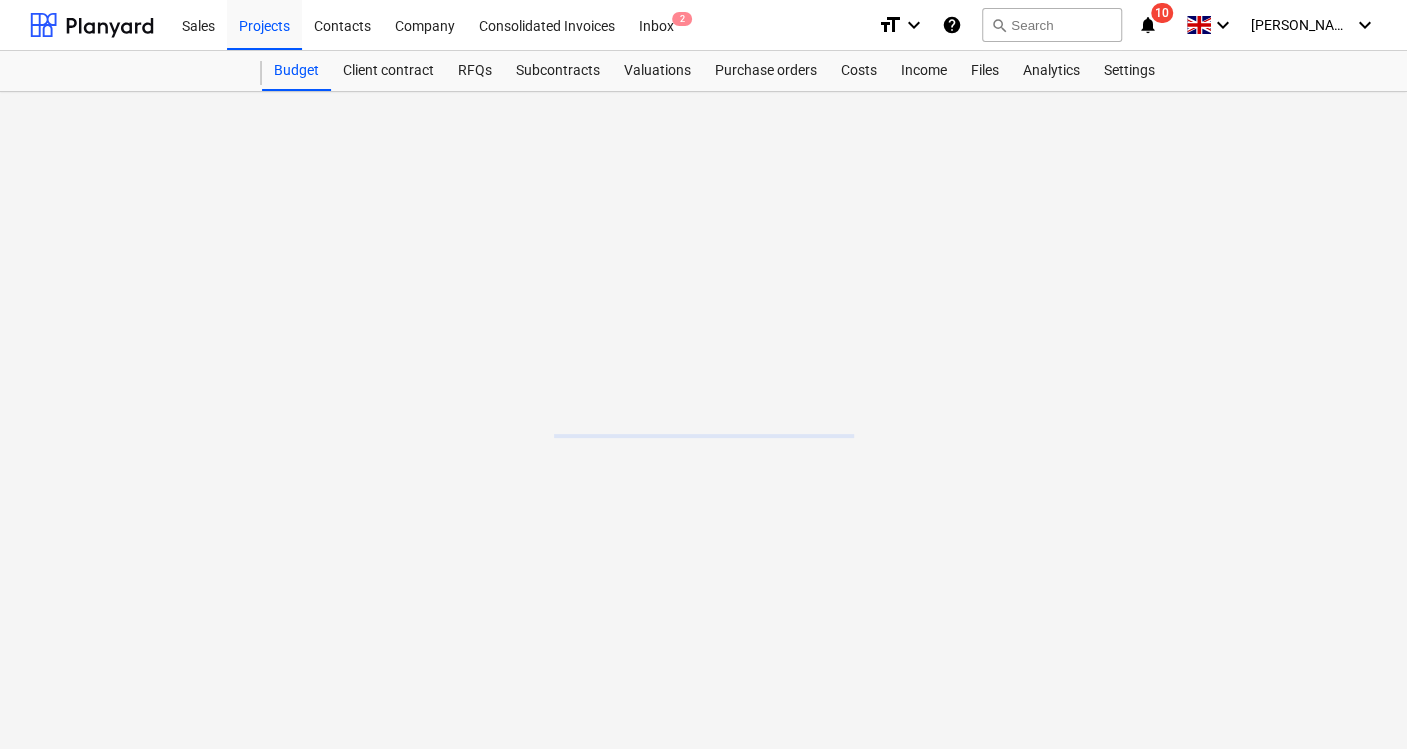 scroll, scrollTop: 0, scrollLeft: 0, axis: both 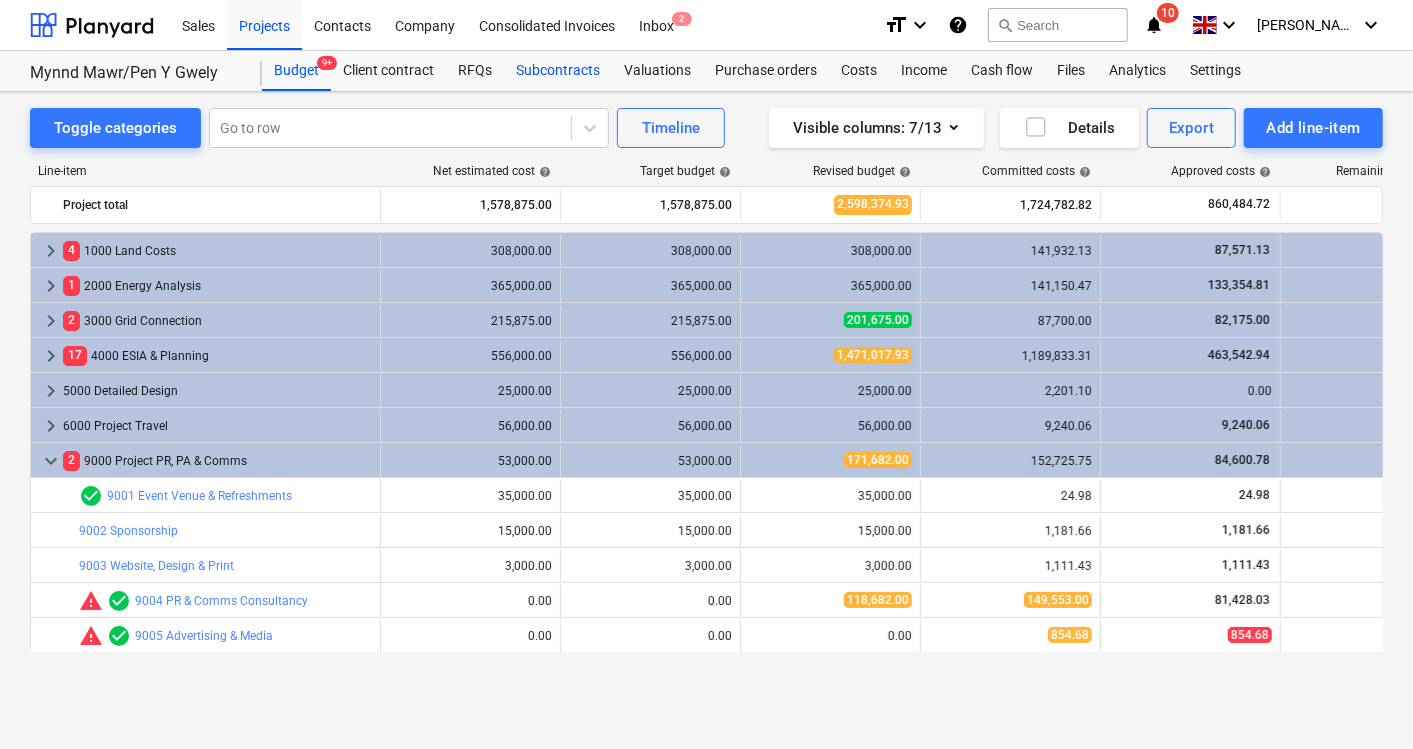 click on "Subcontracts" at bounding box center (558, 71) 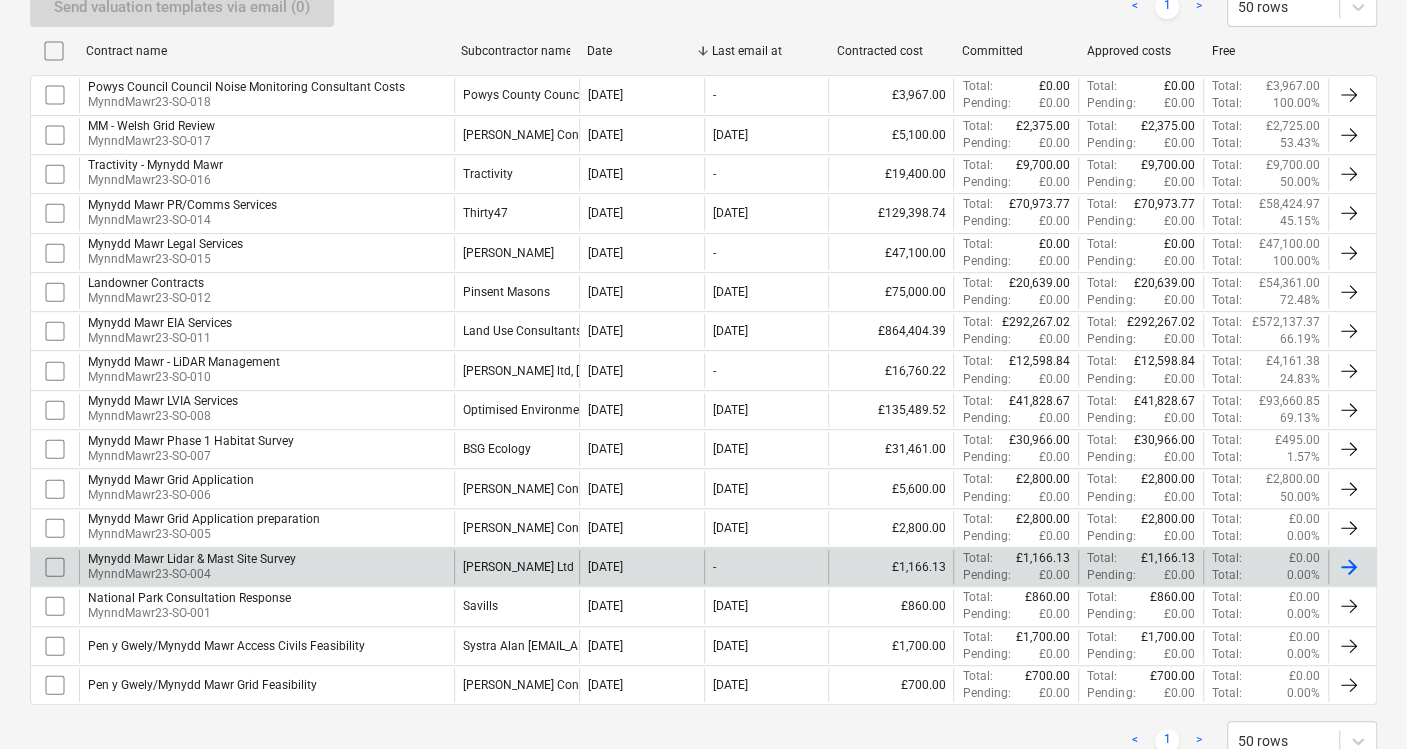 scroll, scrollTop: 444, scrollLeft: 0, axis: vertical 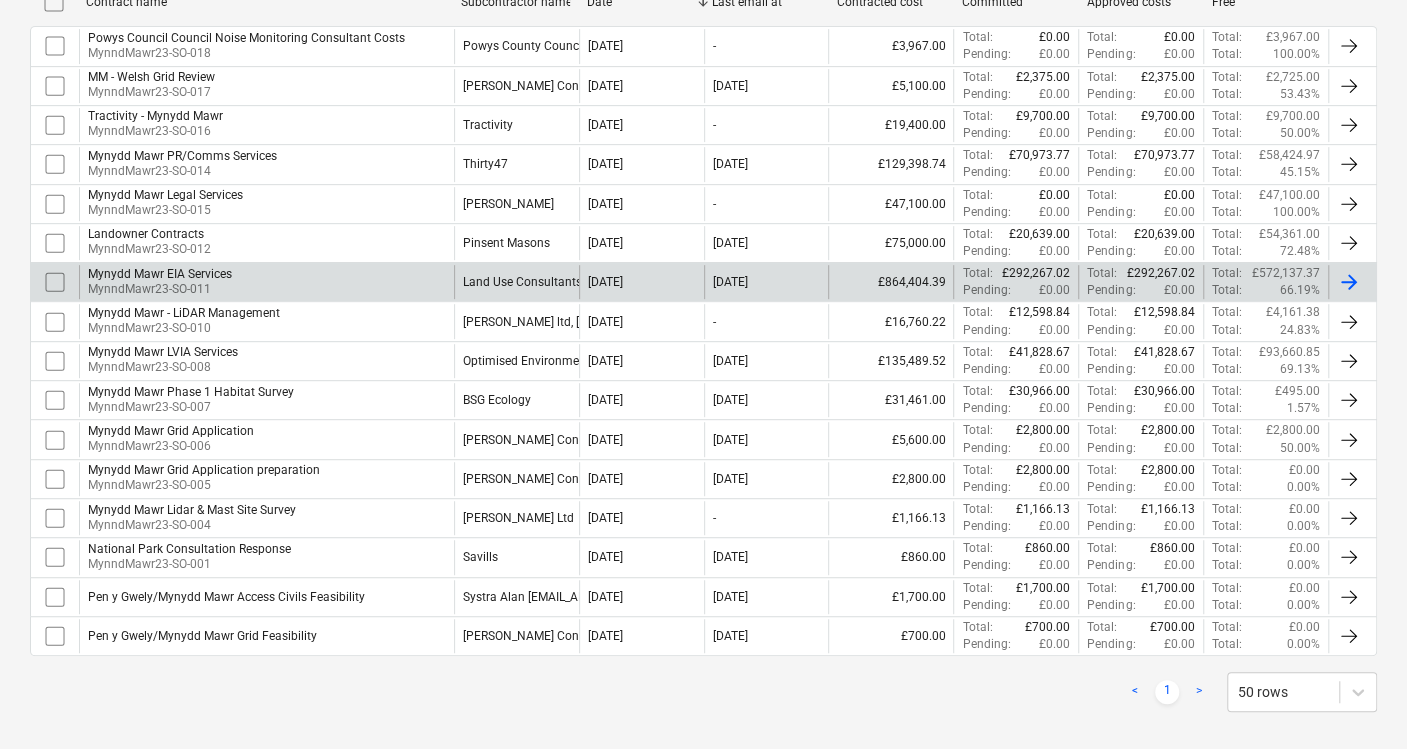 click on "Land Use Consultants Ltd LUC" at bounding box center (516, 282) 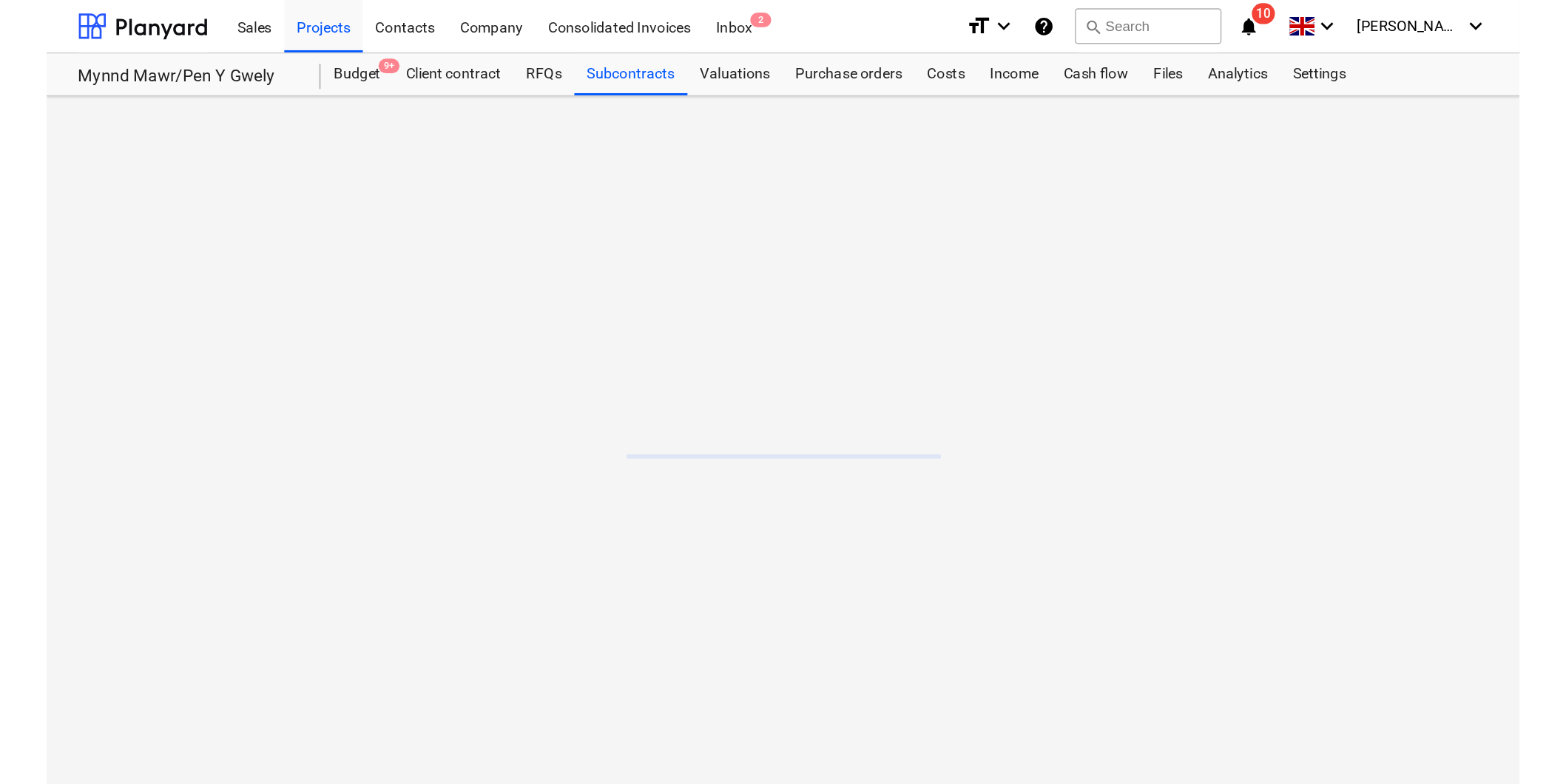 scroll, scrollTop: 0, scrollLeft: 0, axis: both 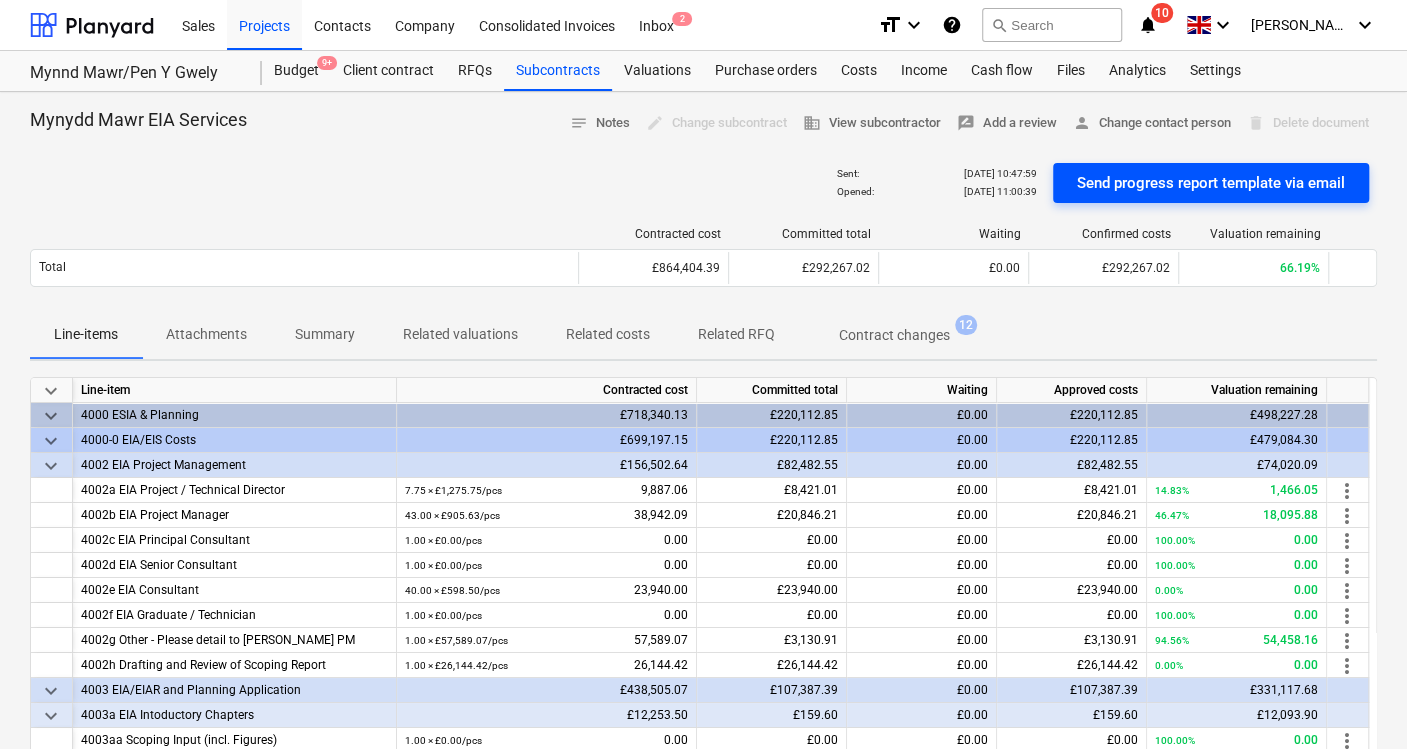 click on "Send progress report template via email" at bounding box center (1211, 183) 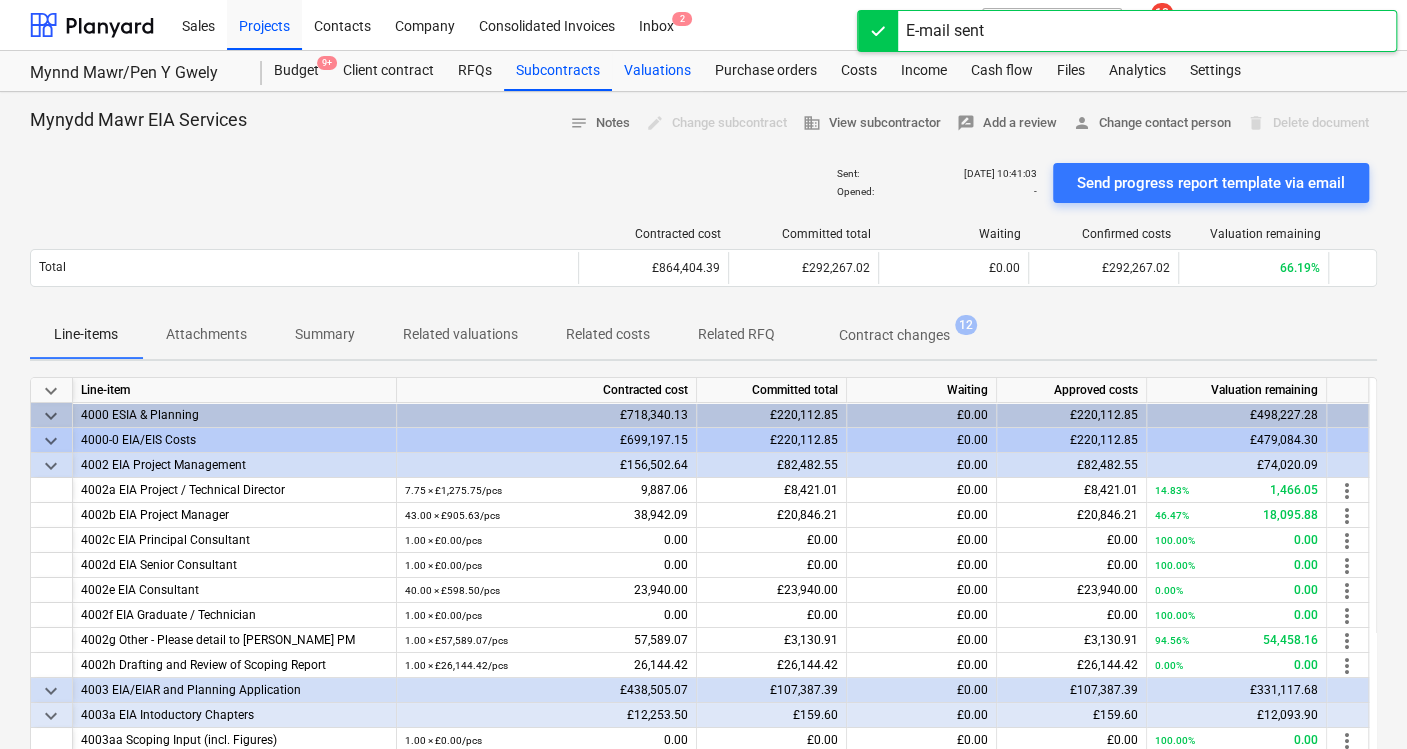 click on "Valuations" at bounding box center (657, 71) 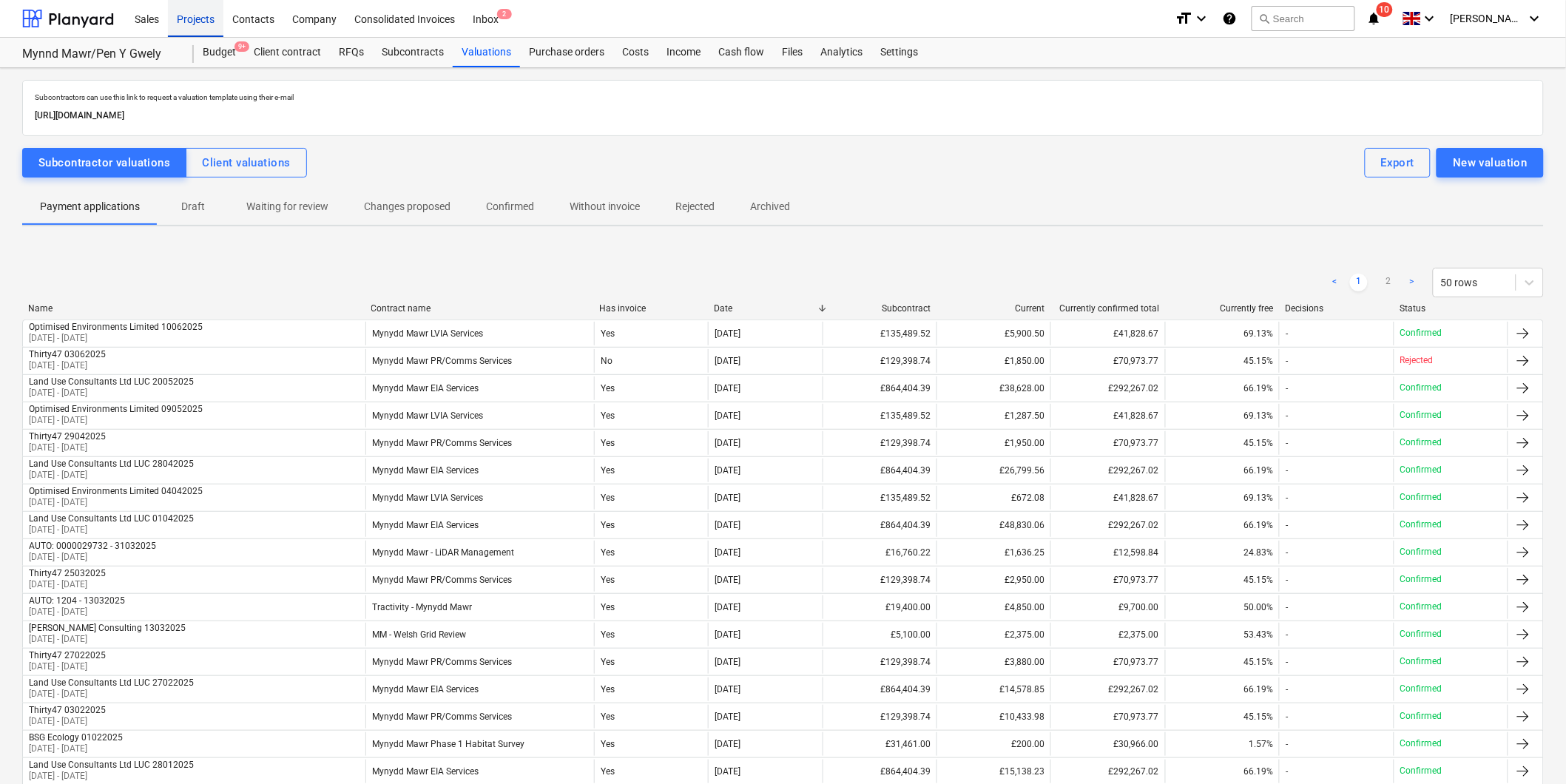 click on "Projects" at bounding box center (195, 18) 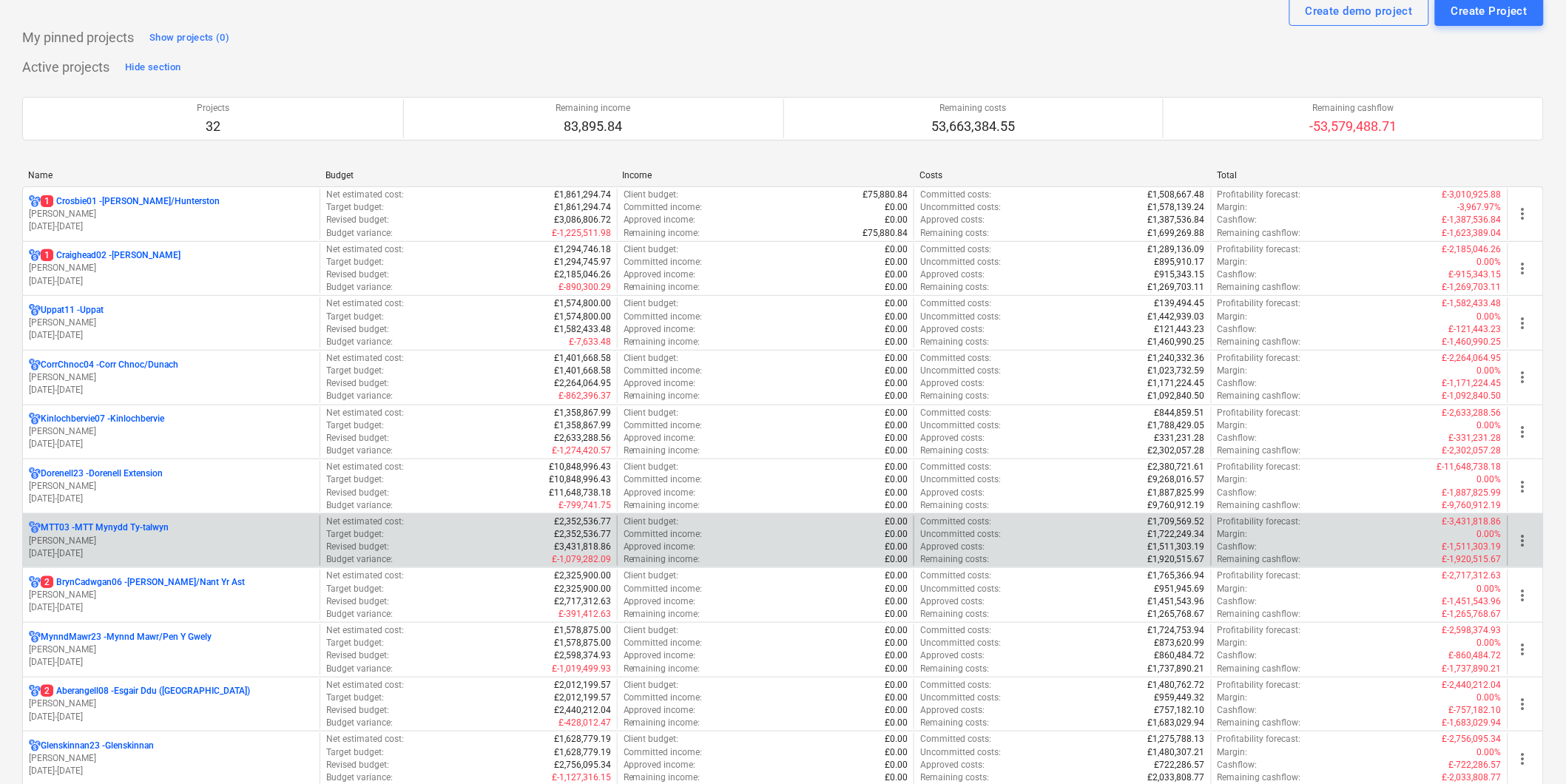 scroll, scrollTop: 82, scrollLeft: 0, axis: vertical 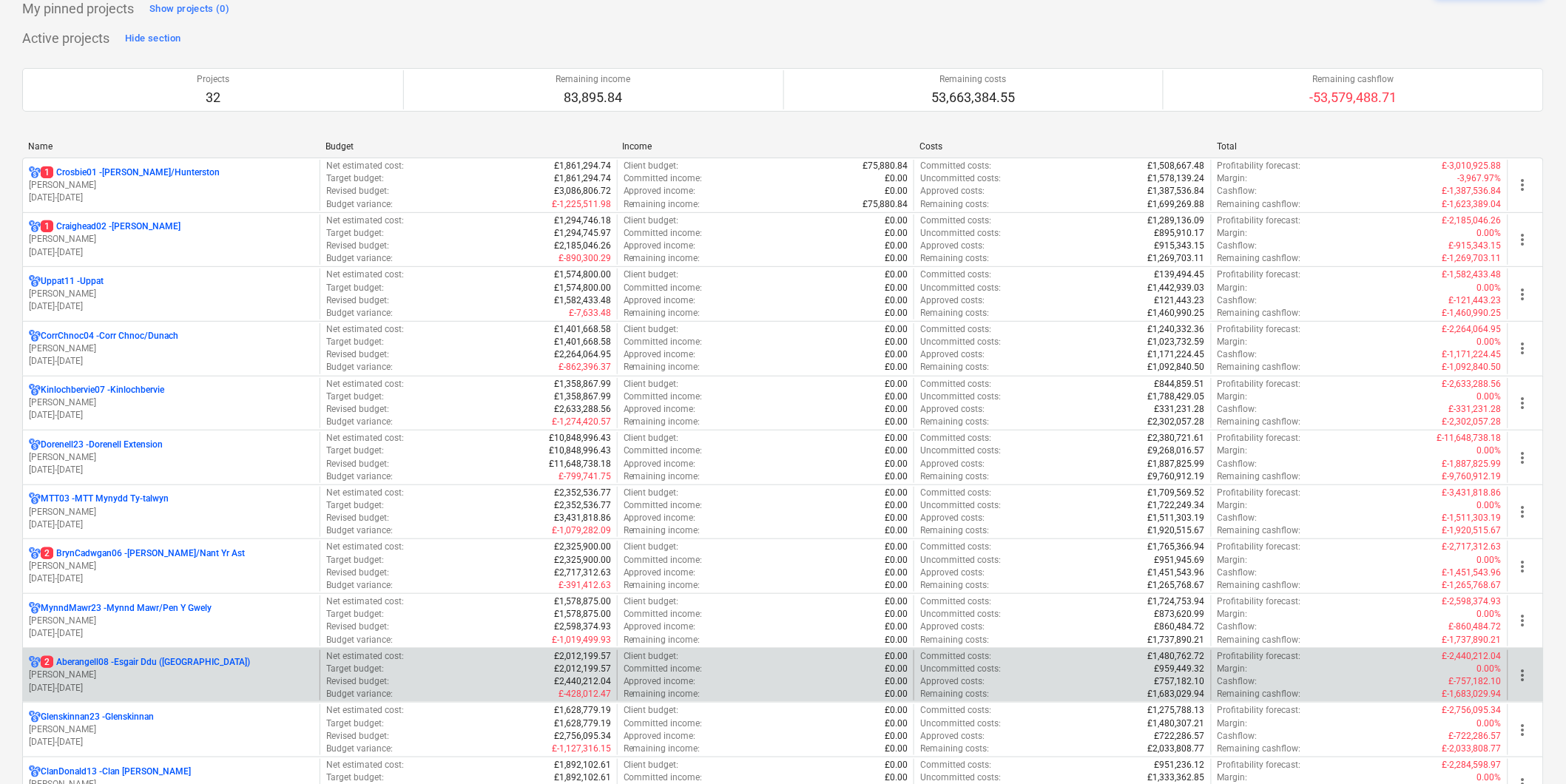 click on "2  Aberangell08 -  Esgair Ddu (Aberangell) L. Walker 01.04.2023  -  31.03.2027" at bounding box center [171, 675] 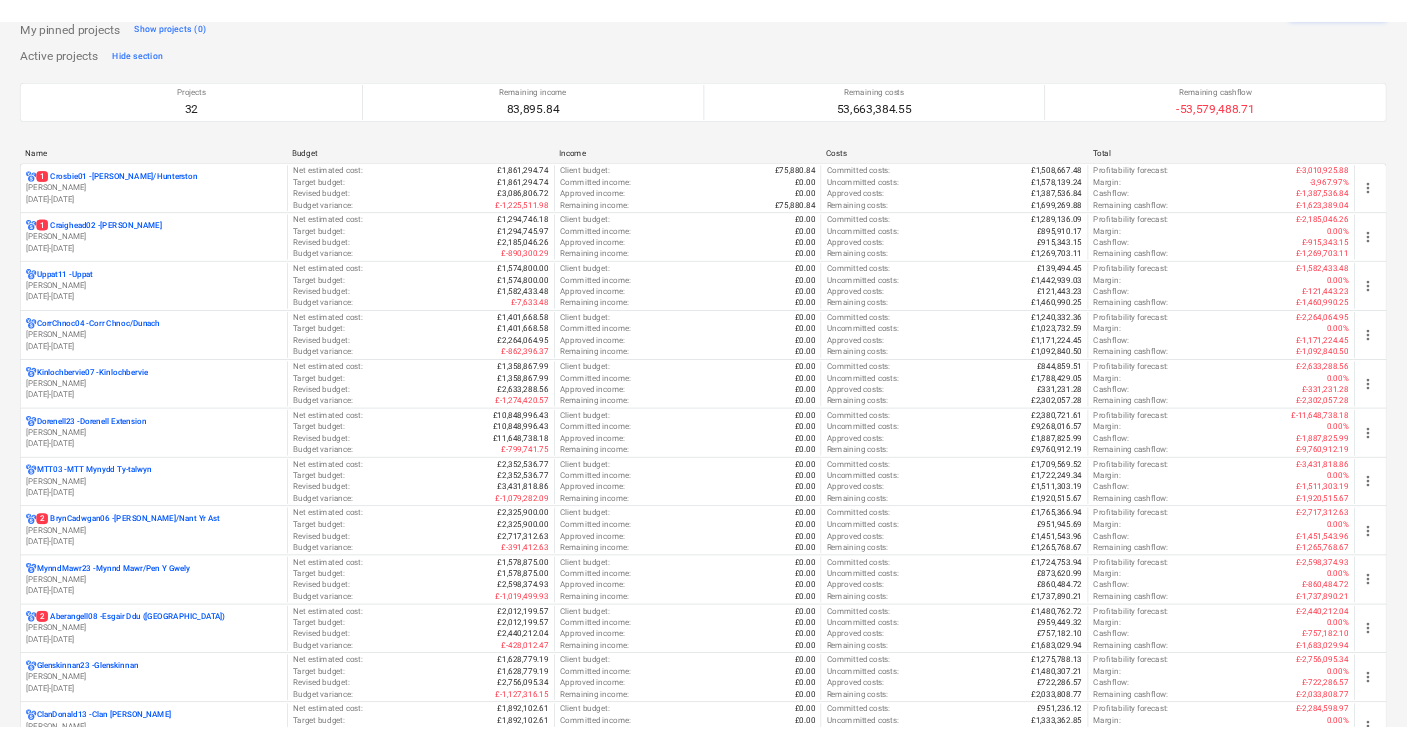scroll, scrollTop: 0, scrollLeft: 0, axis: both 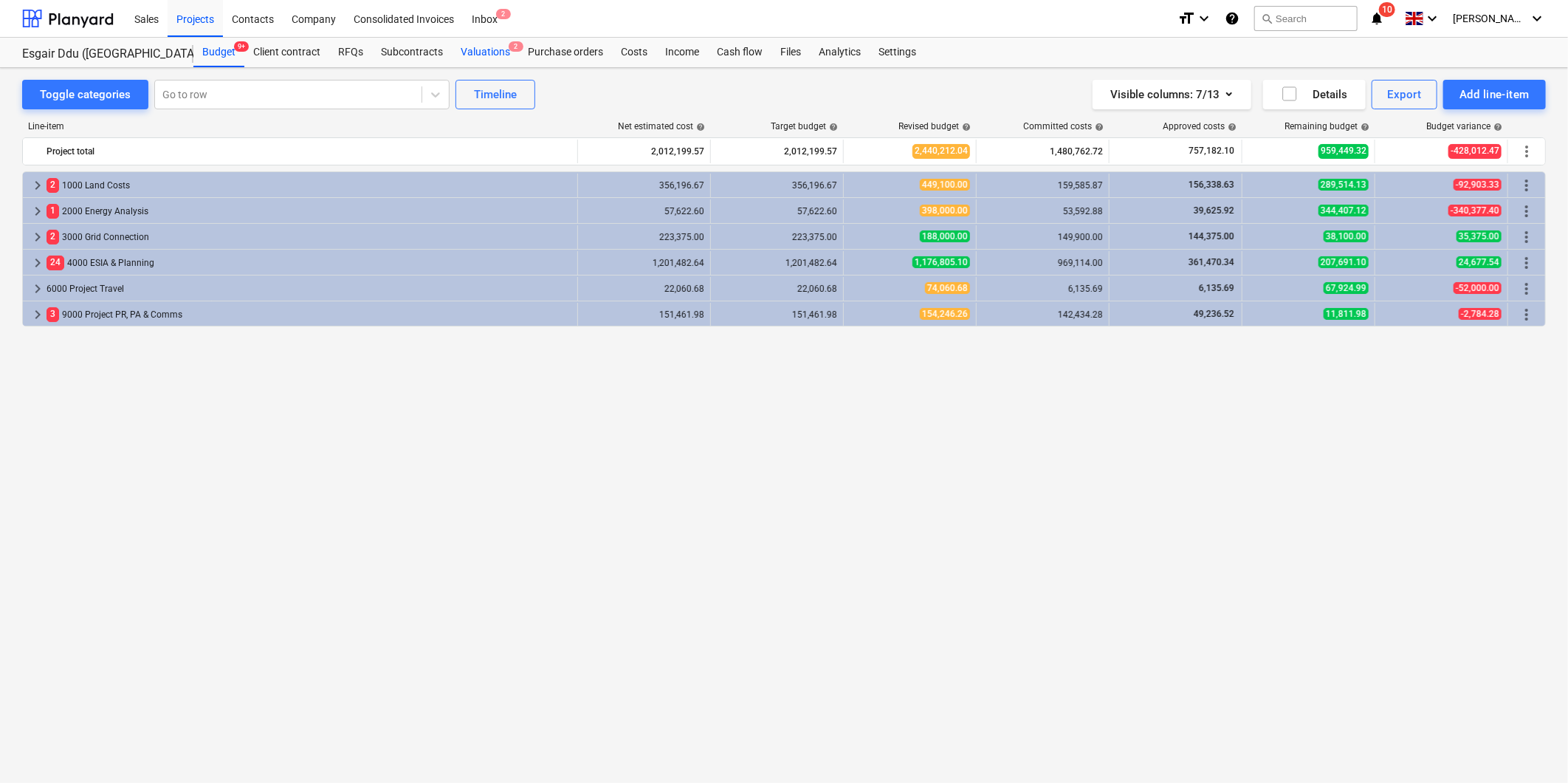 click on "Valuations 2" at bounding box center (485, 52) 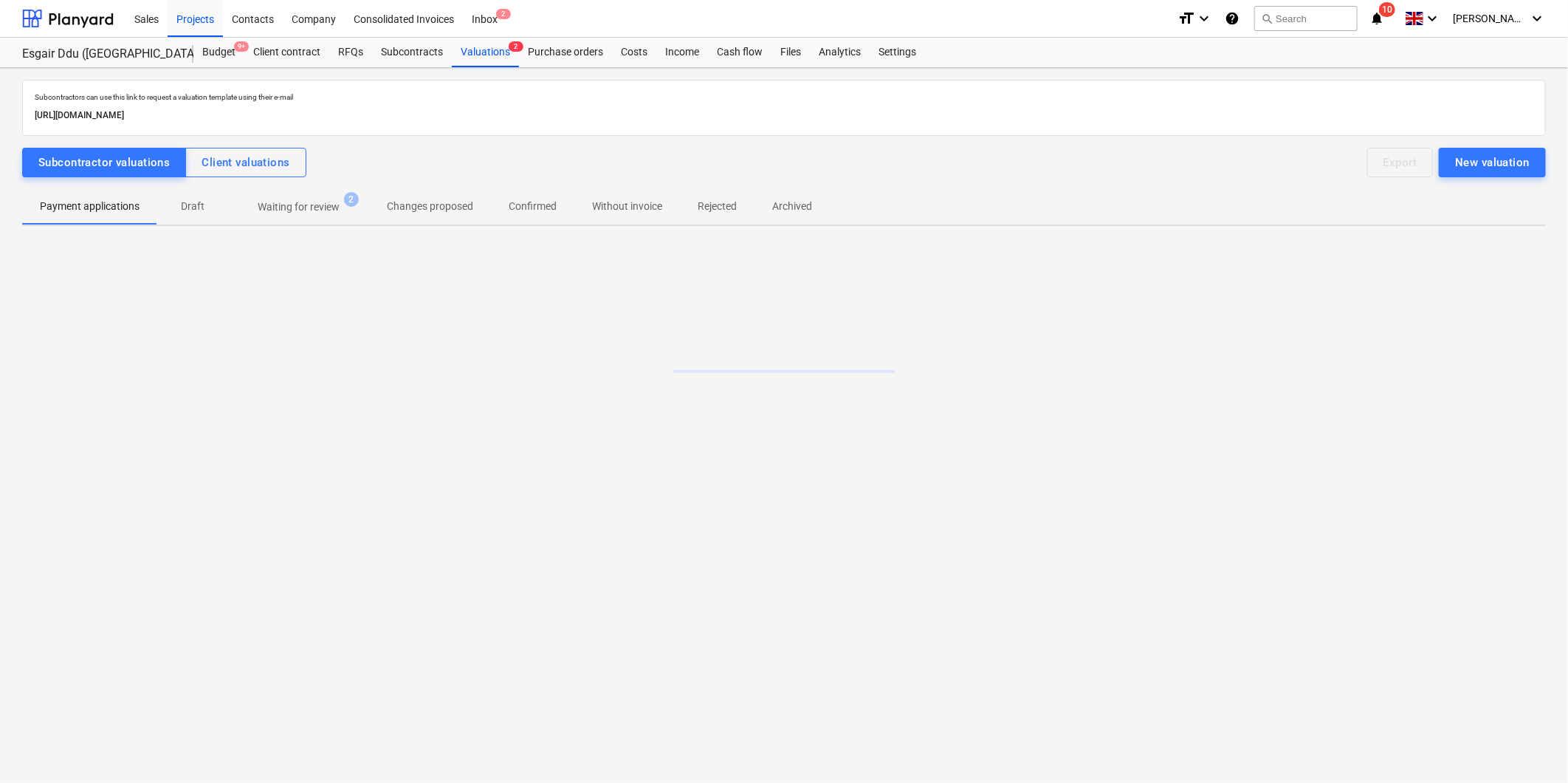 click on "Waiting for review" at bounding box center (298, 207) 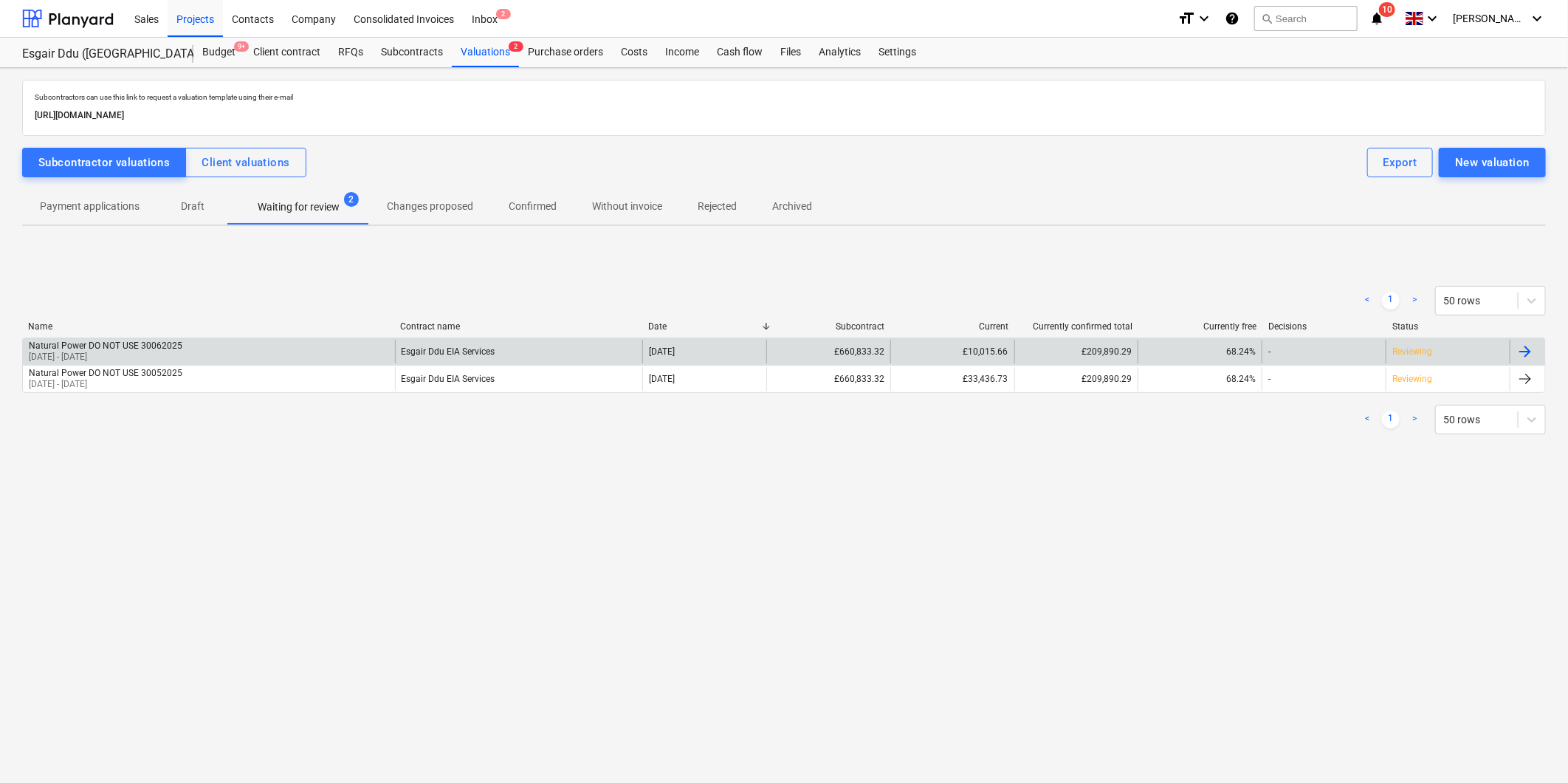 click on "Natural Power DO NOT USE 30062025 03 Mar 2025 - 31 May 2025" at bounding box center [209, 352] 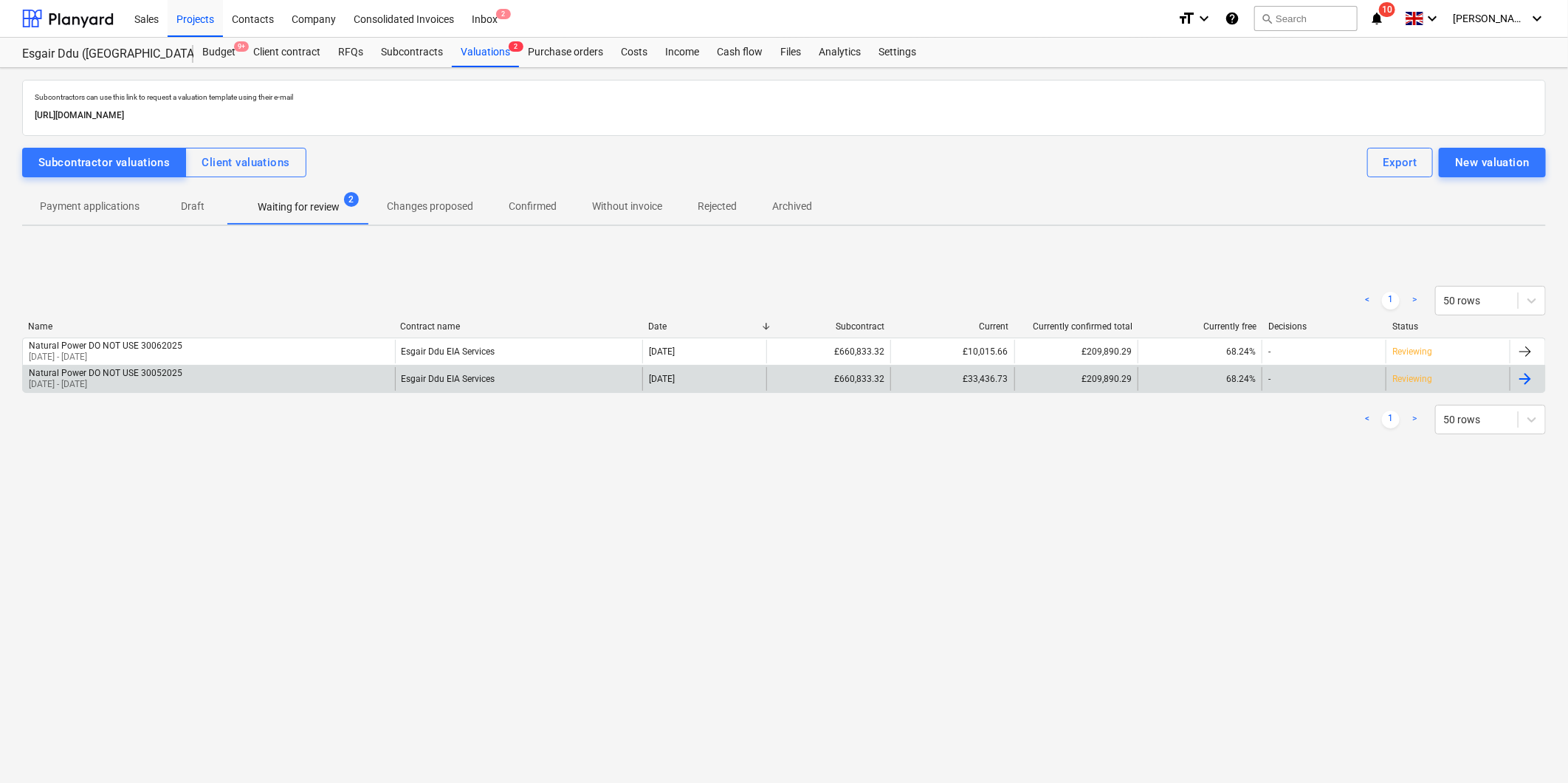 click on "Natural Power DO NOT USE 30052025 05 Nov 2024 - 26 May 2025" at bounding box center [209, 379] 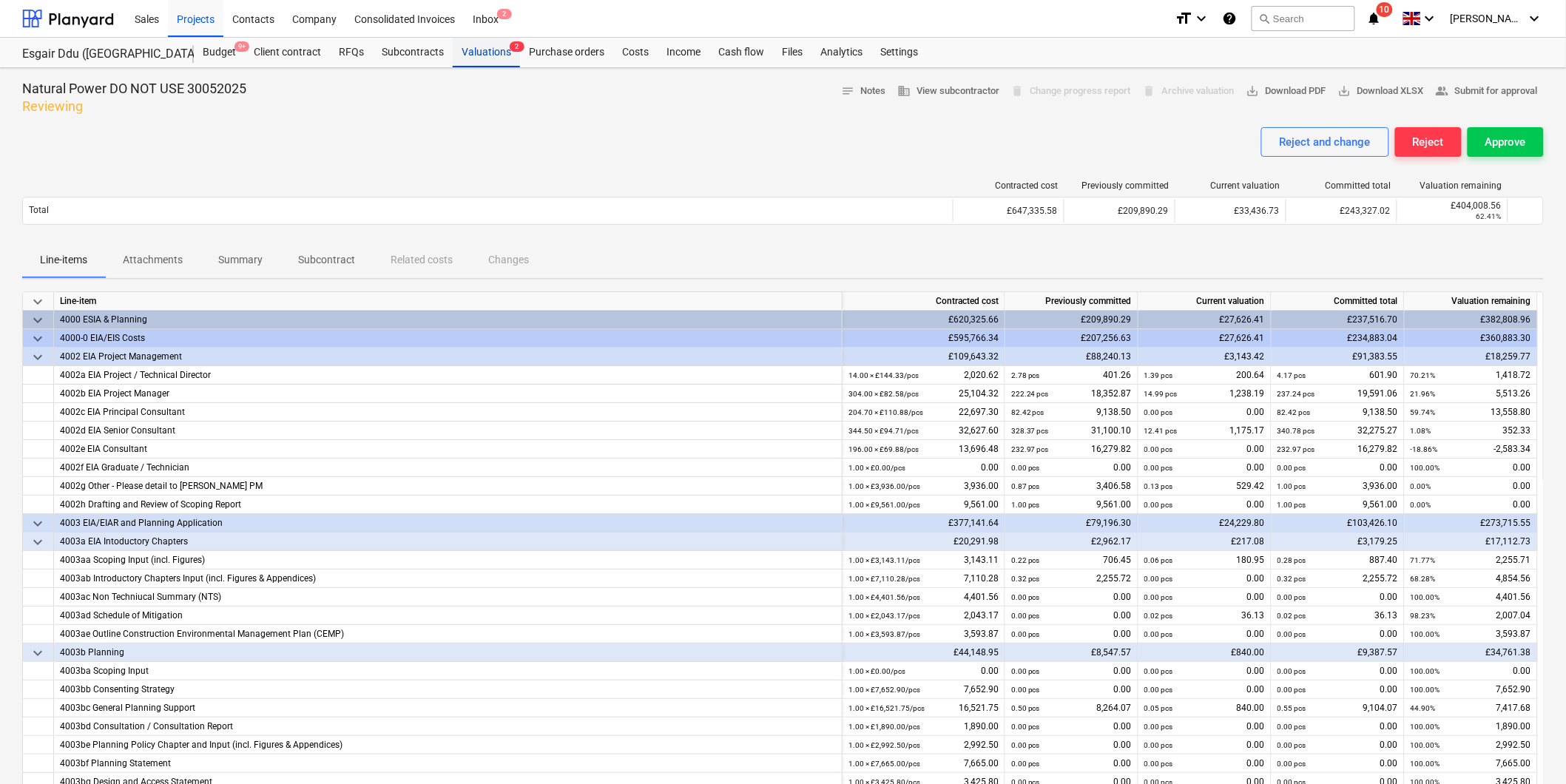 click on "Valuations 2" at bounding box center (486, 53) 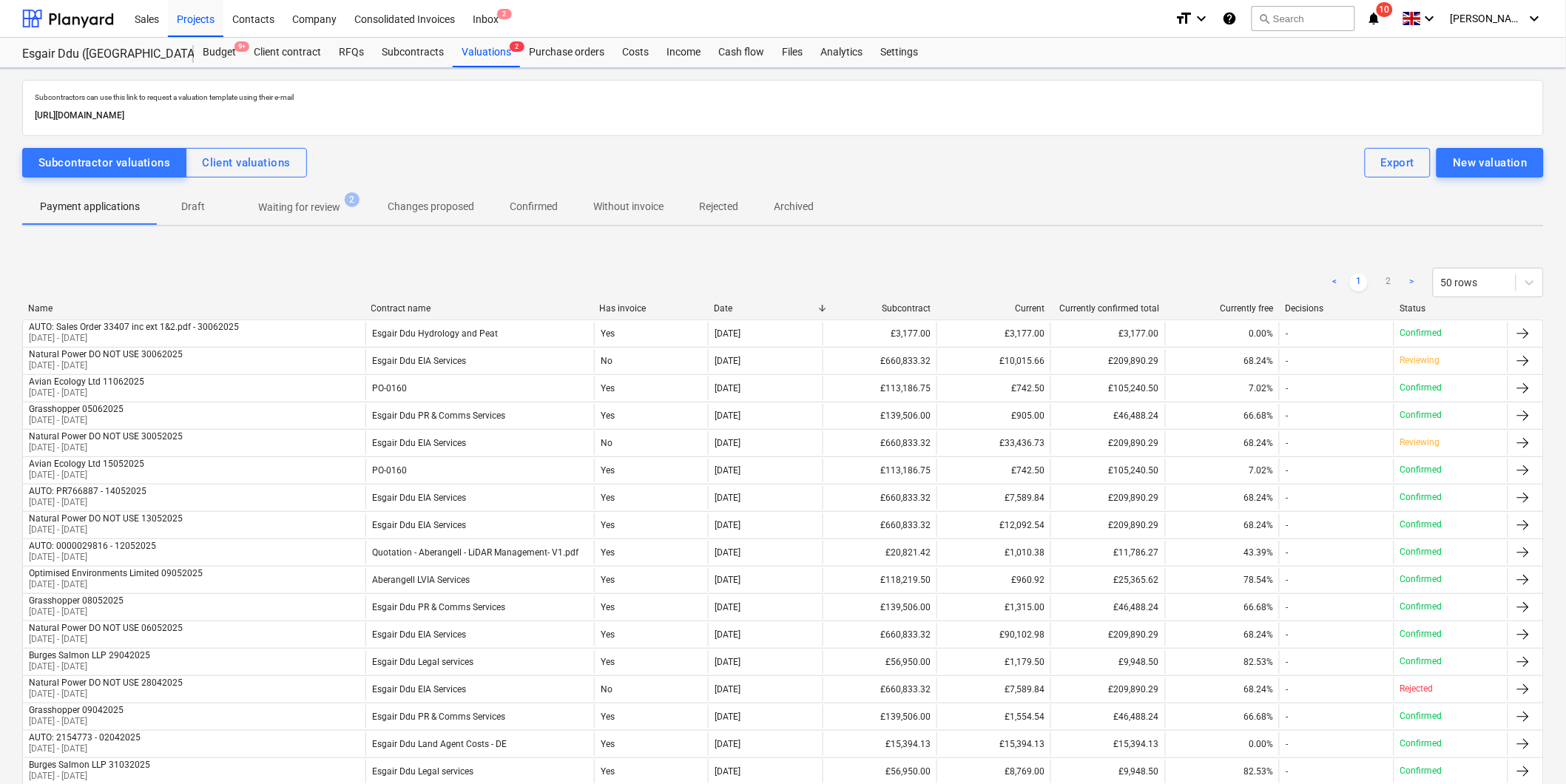 click on "Waiting for review" at bounding box center (299, 207) 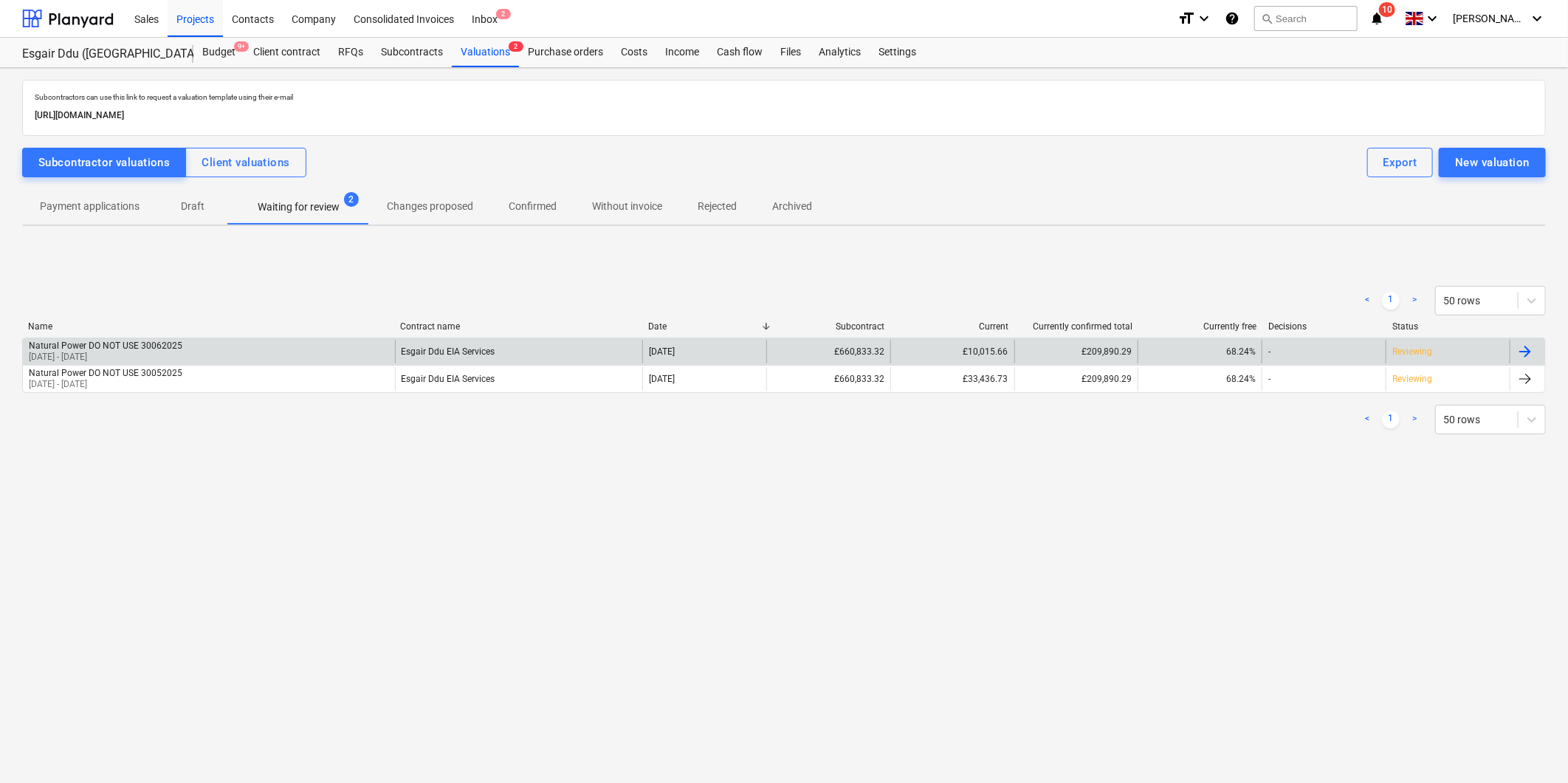 click on "£10,015.66" at bounding box center [952, 352] 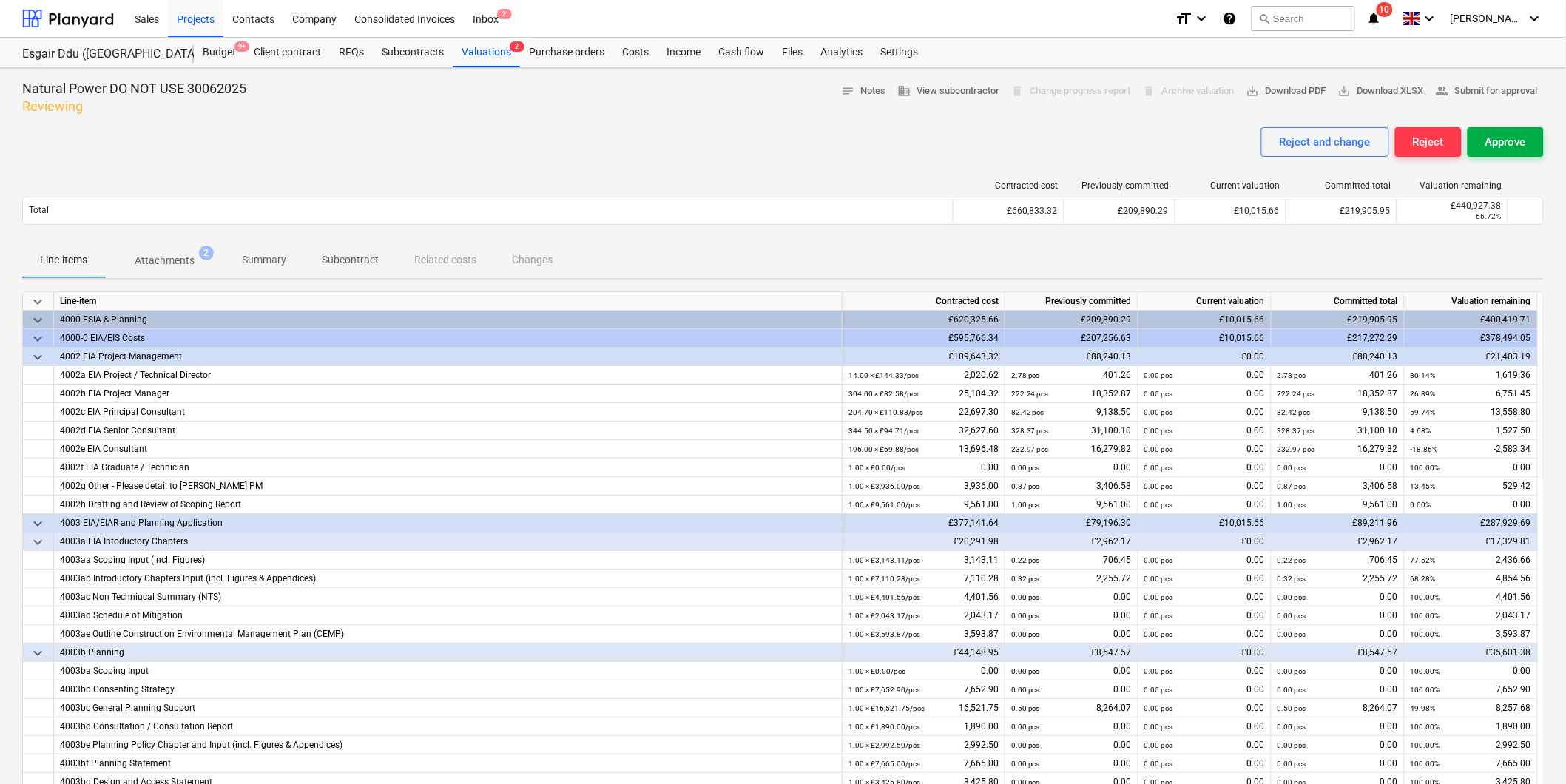 click on "Approve" at bounding box center [1505, 142] 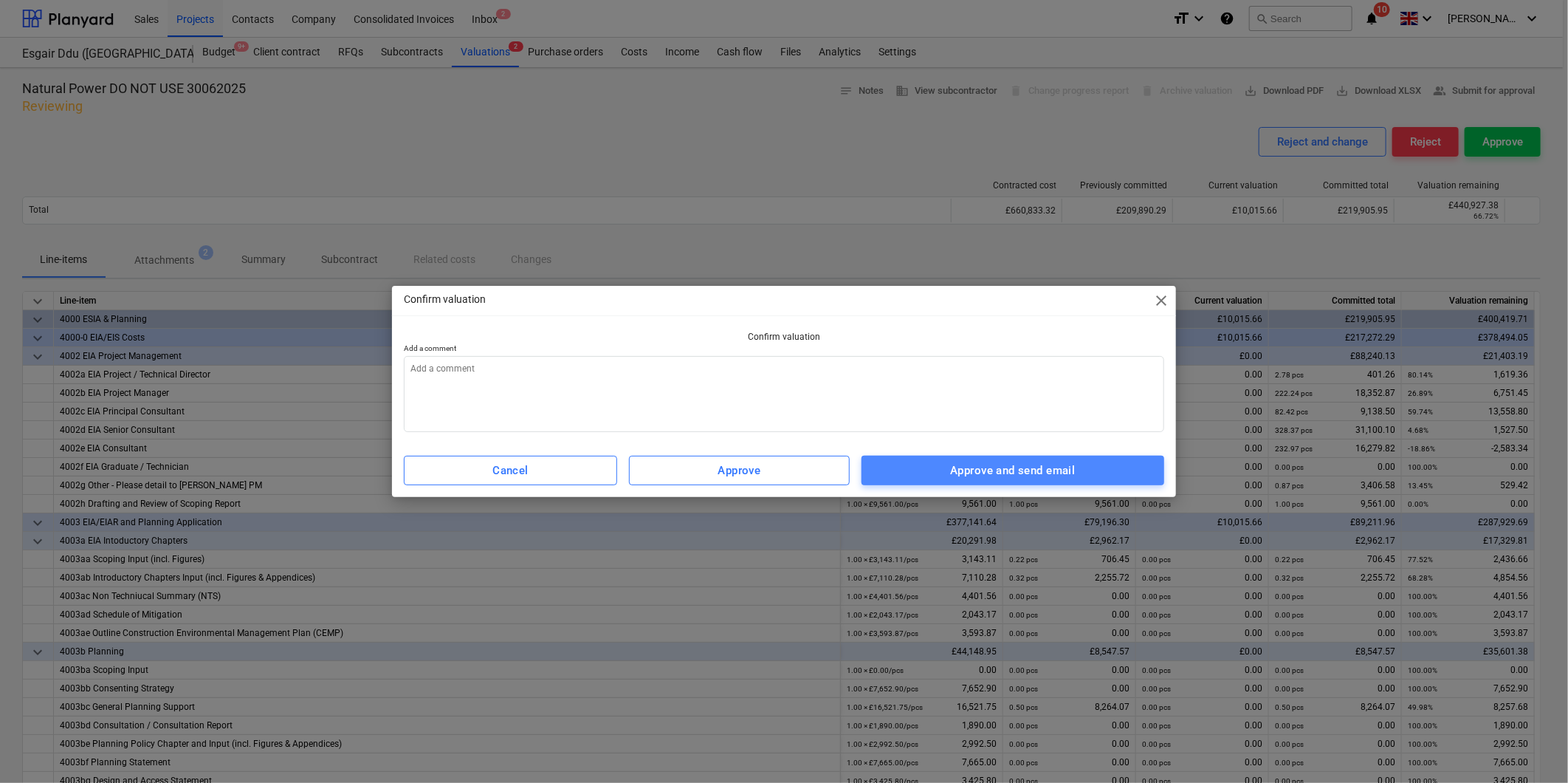 click on "Approve and send email" at bounding box center [1012, 471] 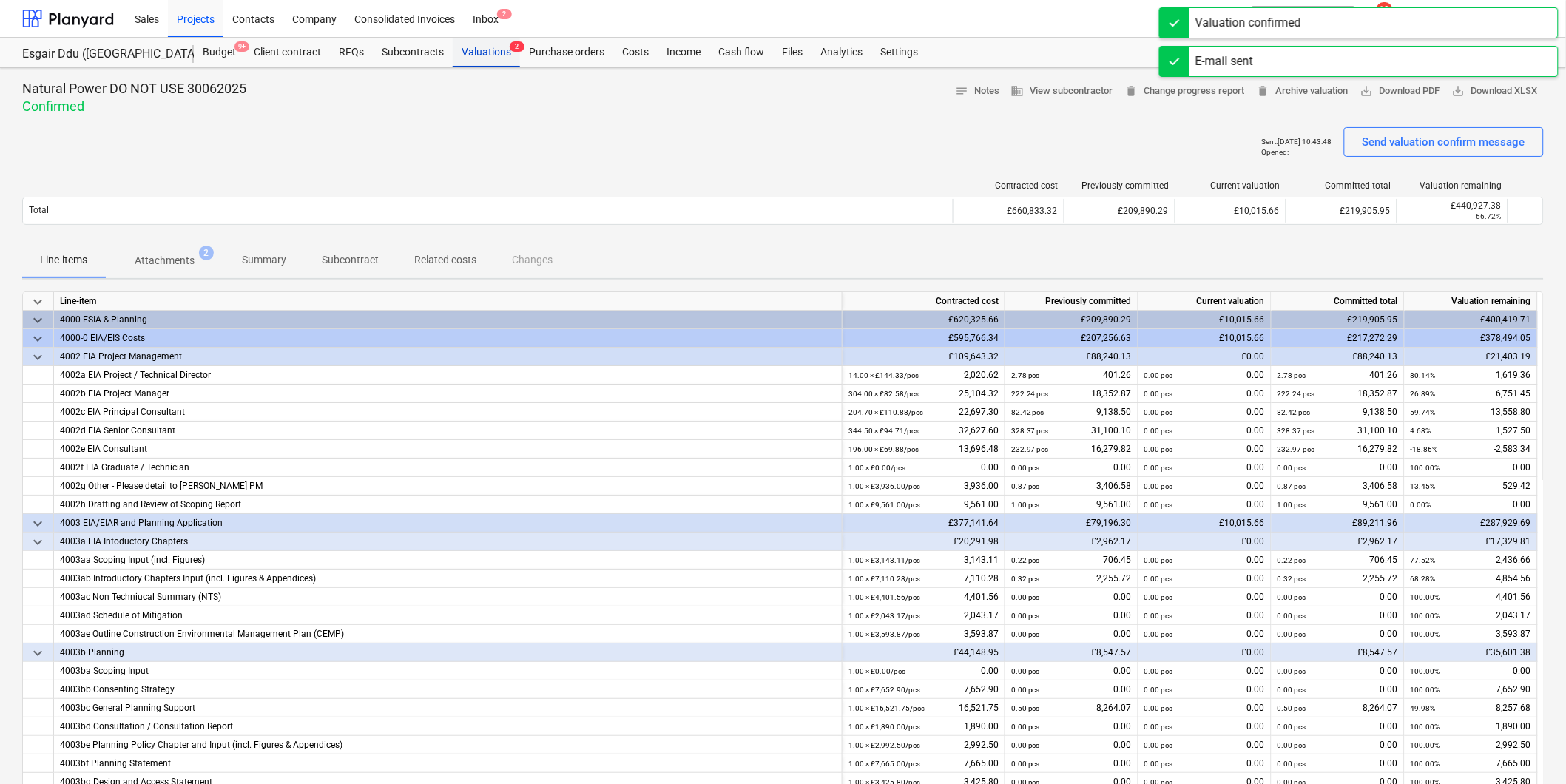 click on "Valuations 2" at bounding box center (486, 53) 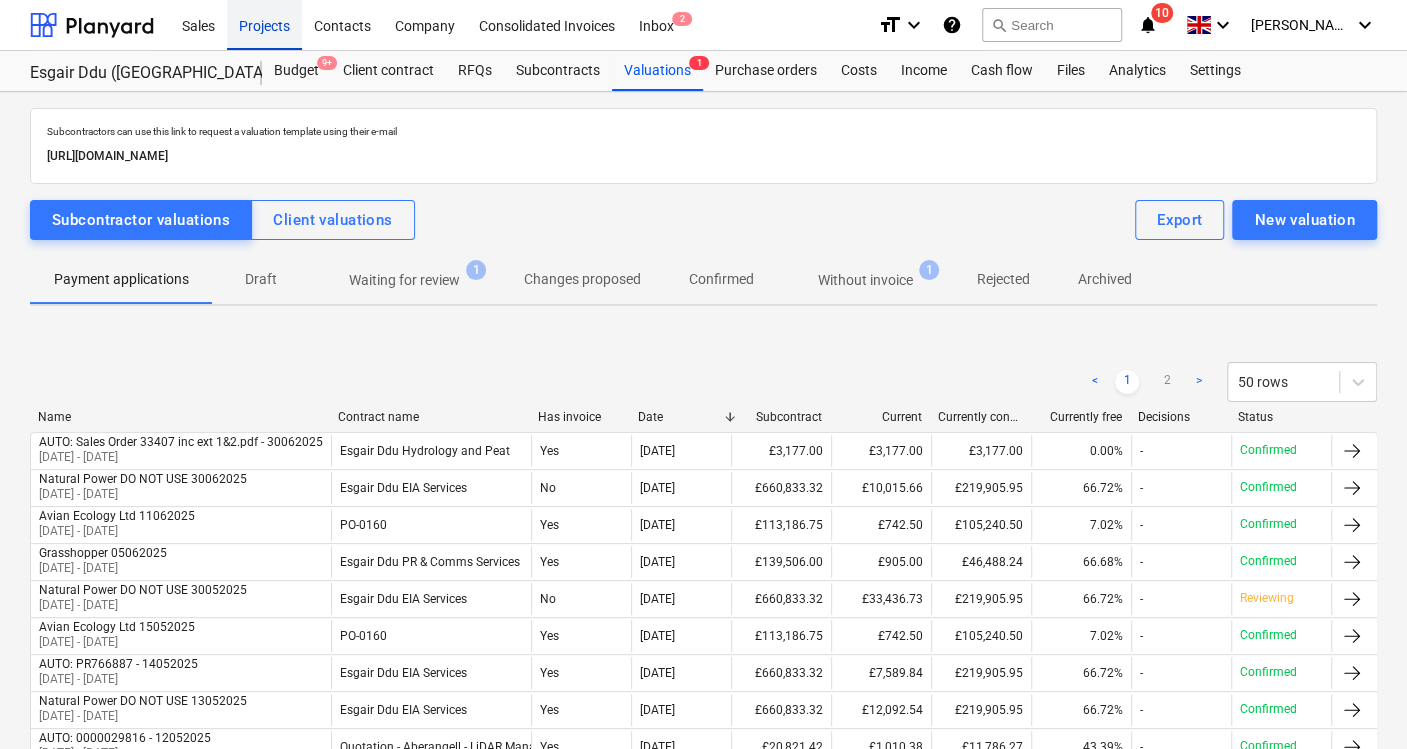 click on "Projects" at bounding box center (264, 24) 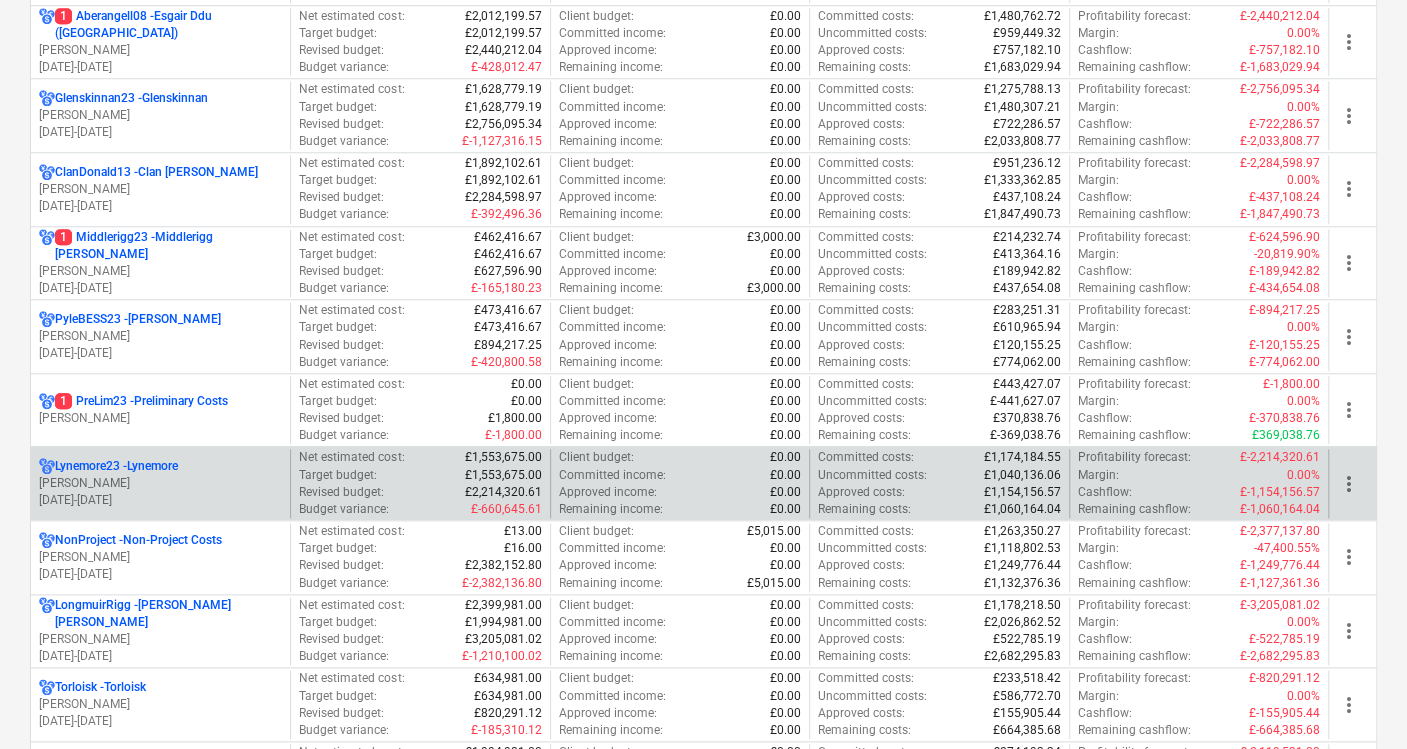 scroll, scrollTop: 984, scrollLeft: 0, axis: vertical 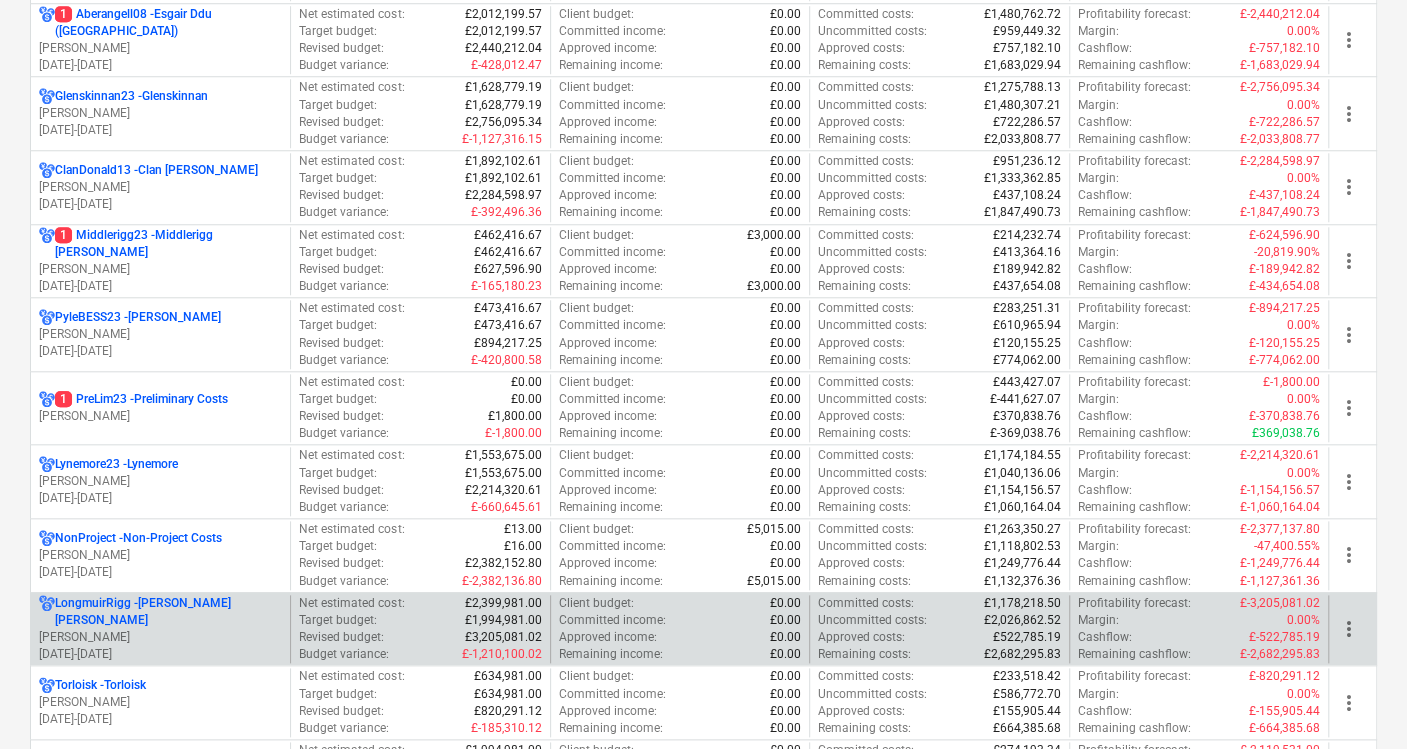 click on "LongmuirRigg -  Longmuir Rigg" at bounding box center [168, 612] 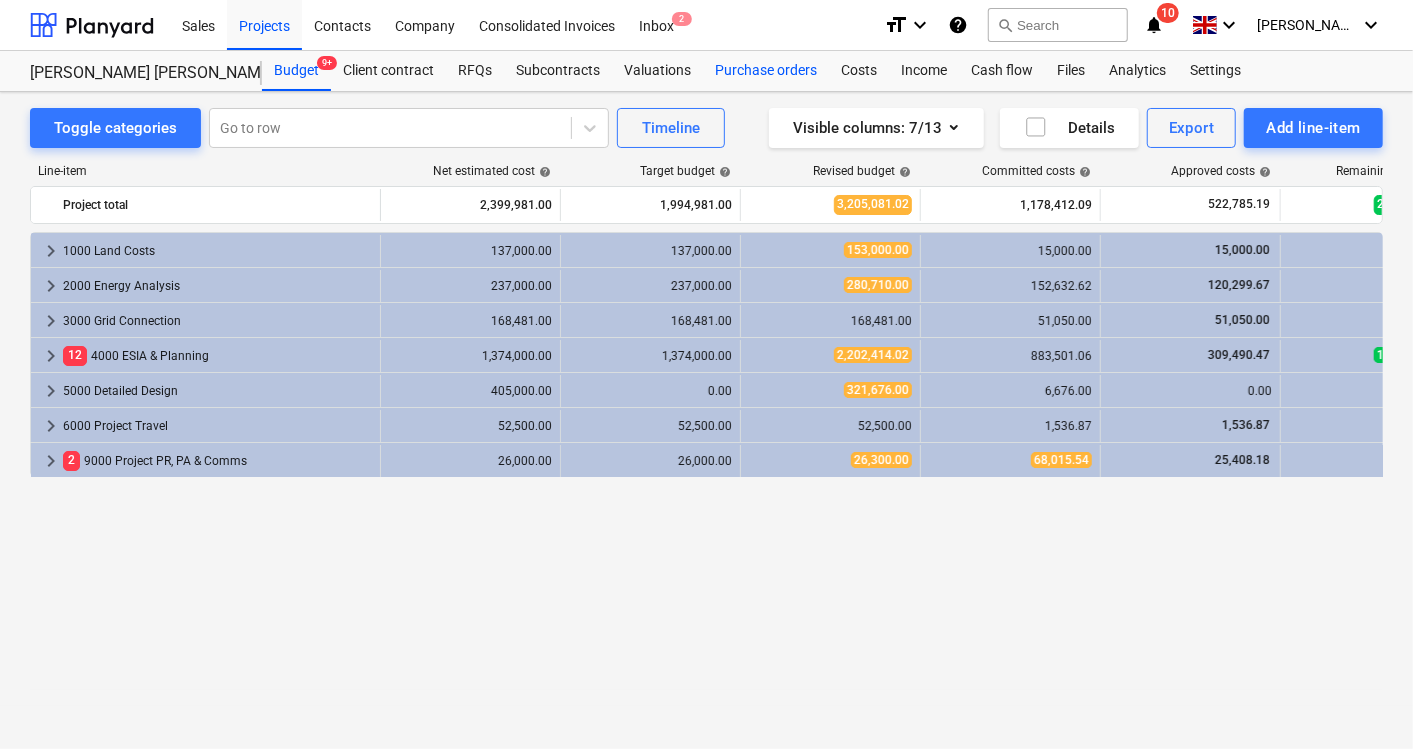 click on "Purchase orders" at bounding box center (766, 71) 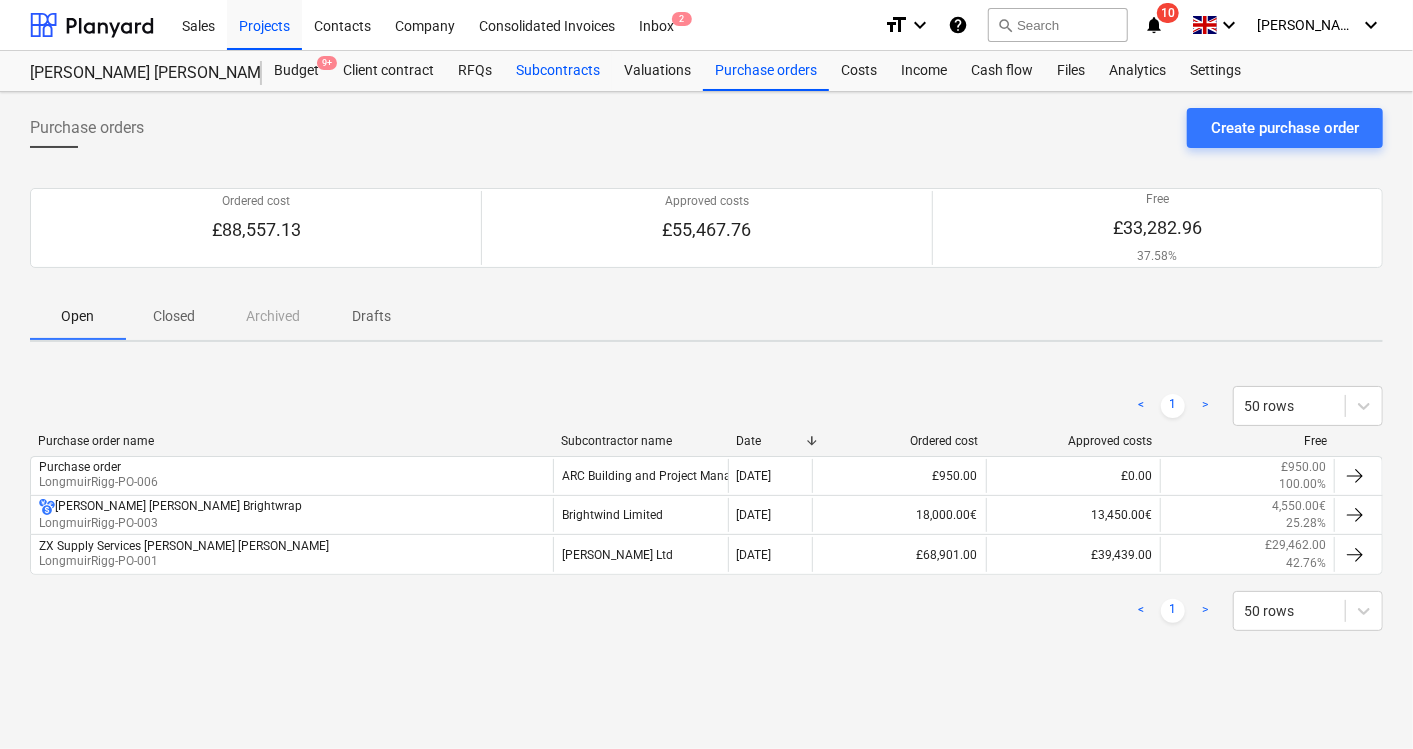 click on "Subcontracts" at bounding box center (558, 71) 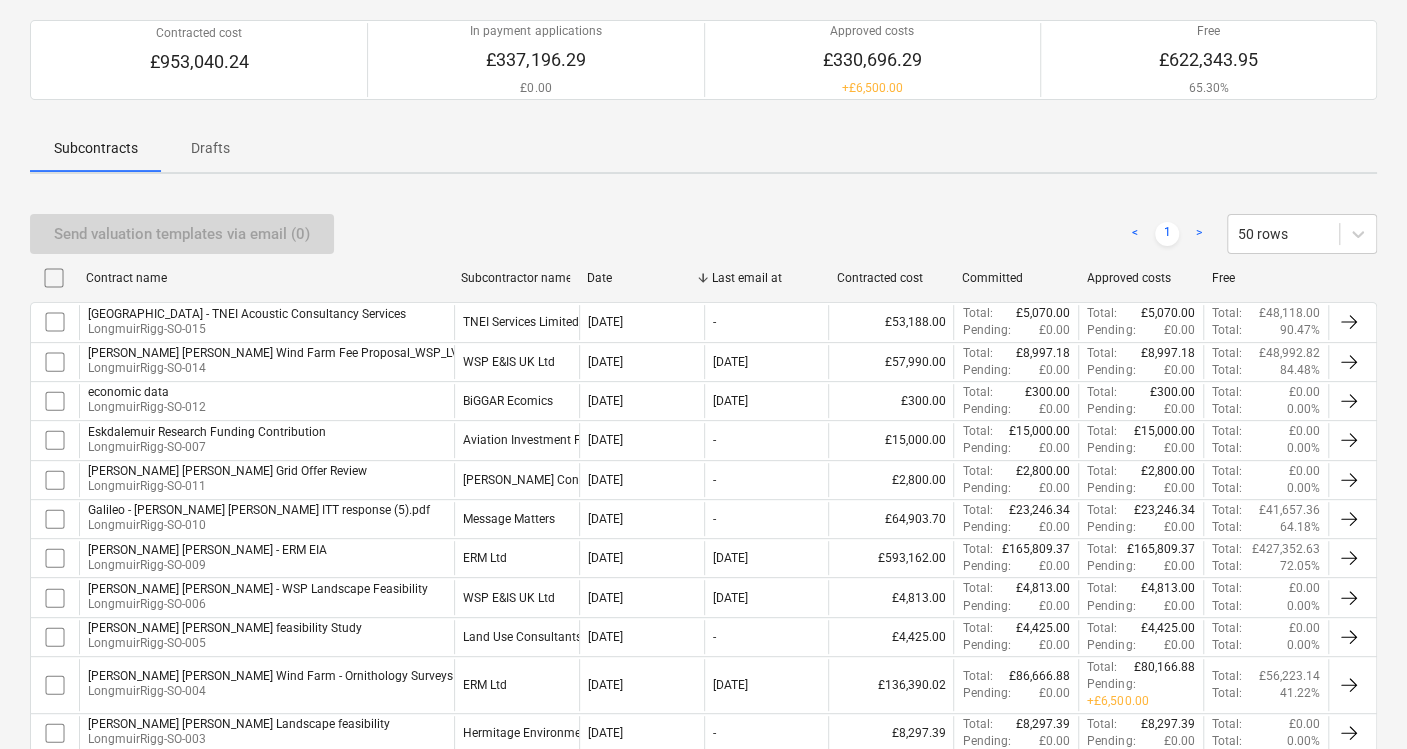 scroll, scrollTop: 378, scrollLeft: 0, axis: vertical 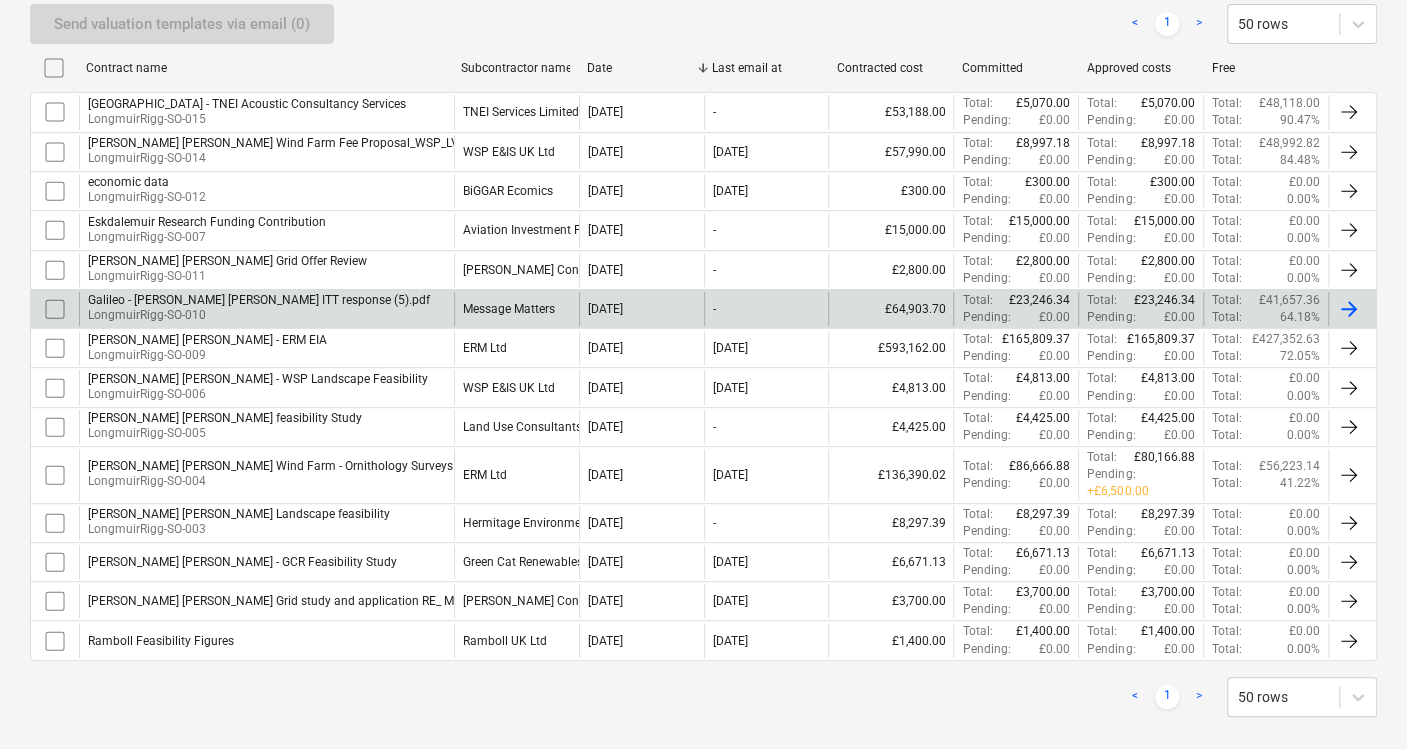 click on "Message Matters" at bounding box center (509, 309) 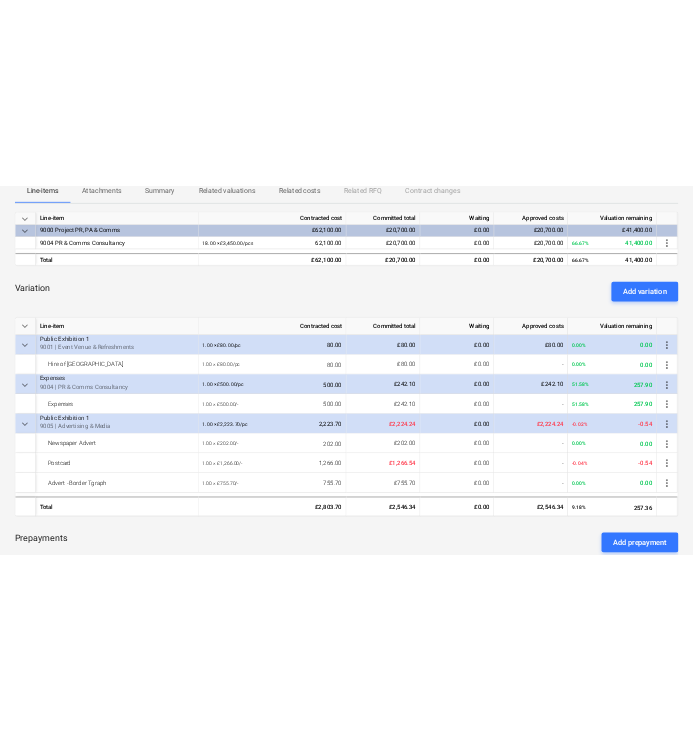 scroll, scrollTop: 344, scrollLeft: 0, axis: vertical 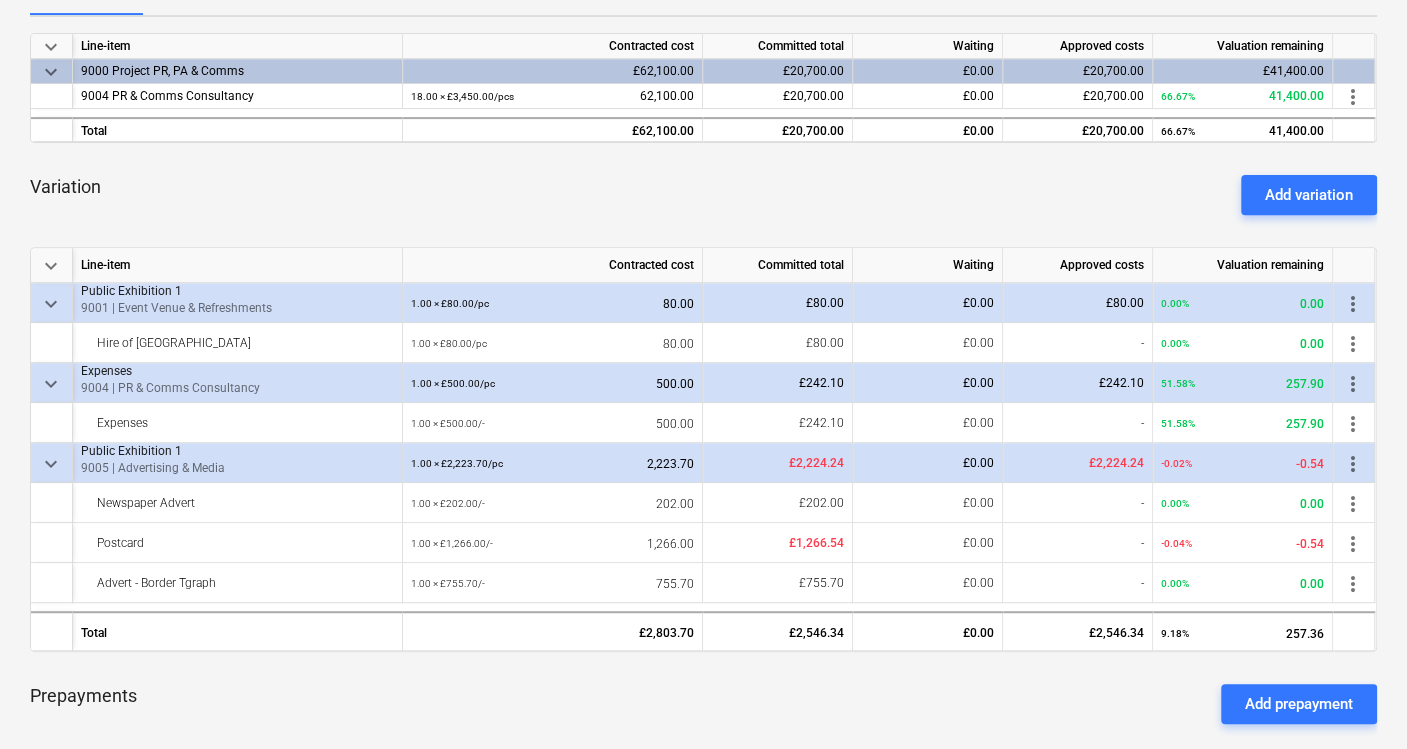 click on "keyboard_arrow_down" at bounding box center (51, 304) 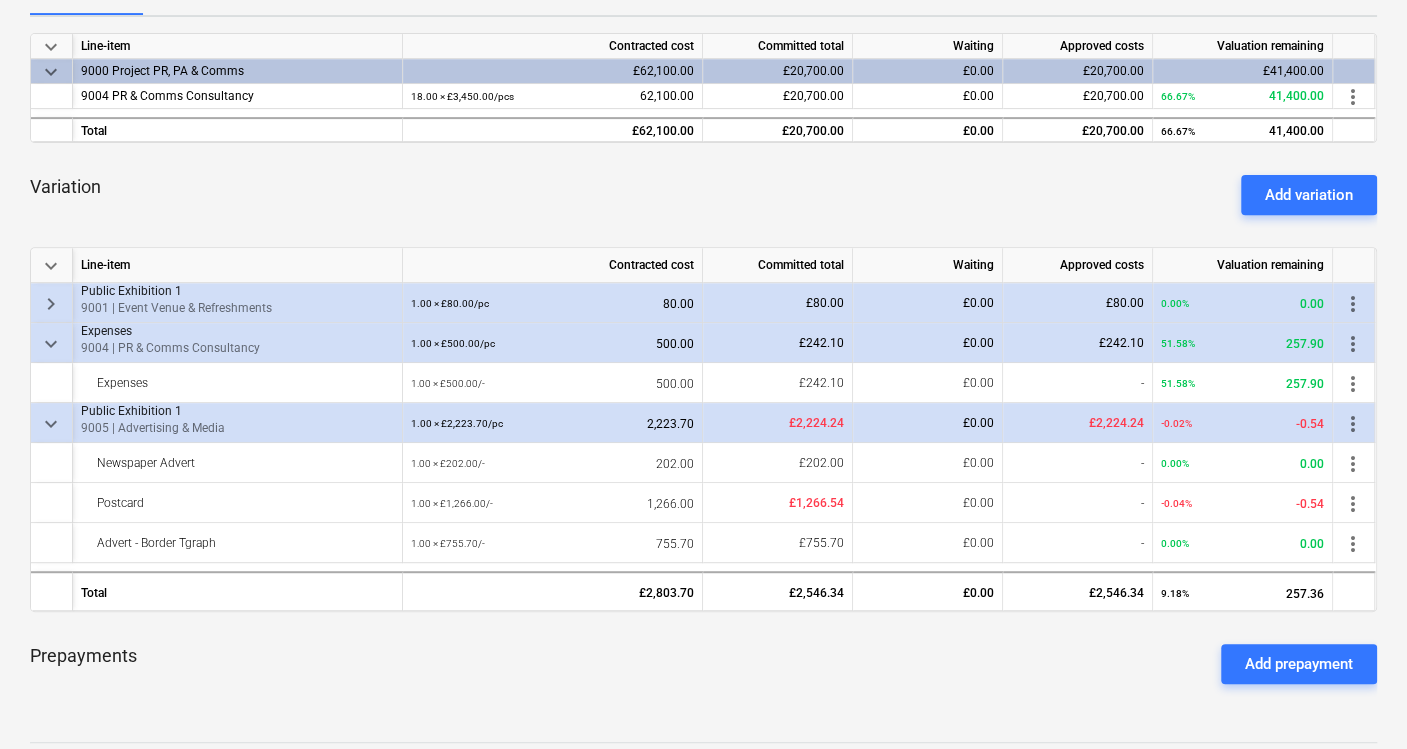 click on "keyboard_arrow_down" at bounding box center (51, 344) 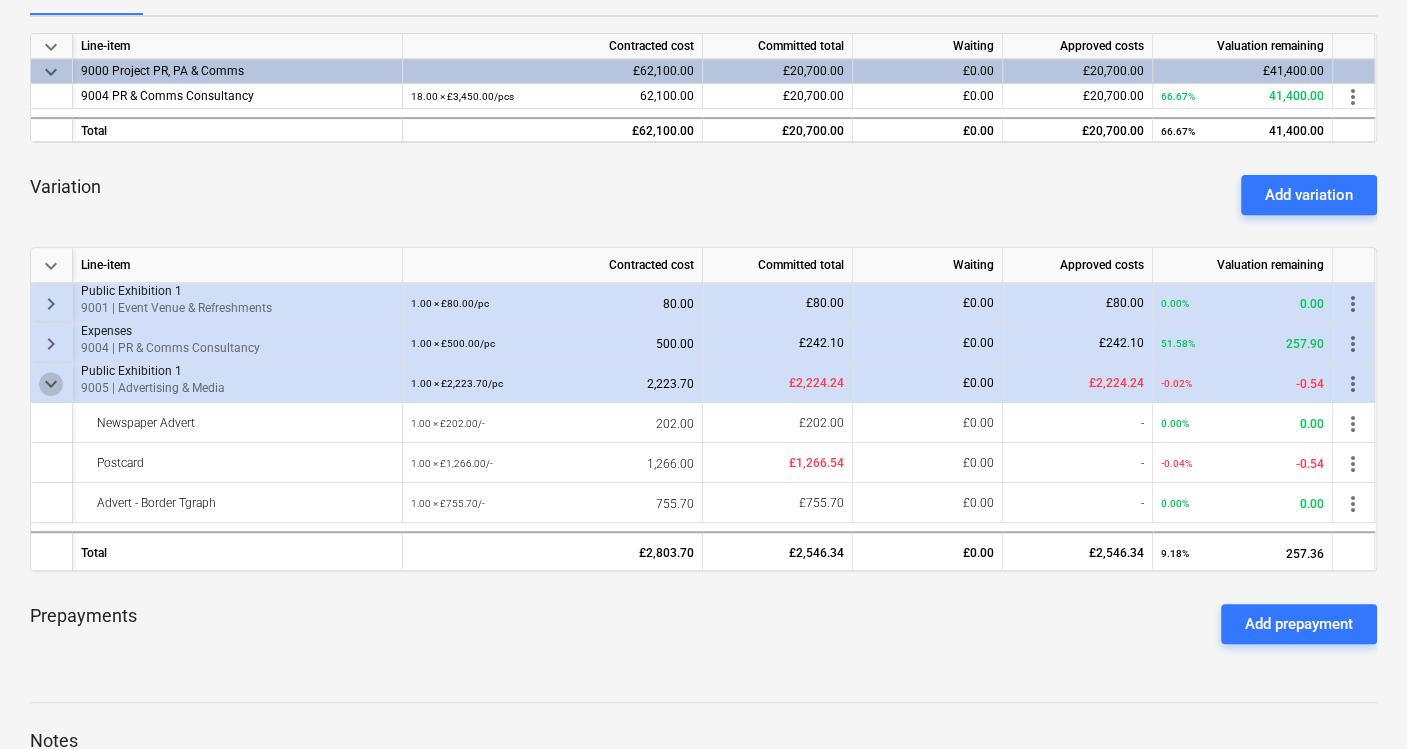 click on "keyboard_arrow_down" at bounding box center [51, 384] 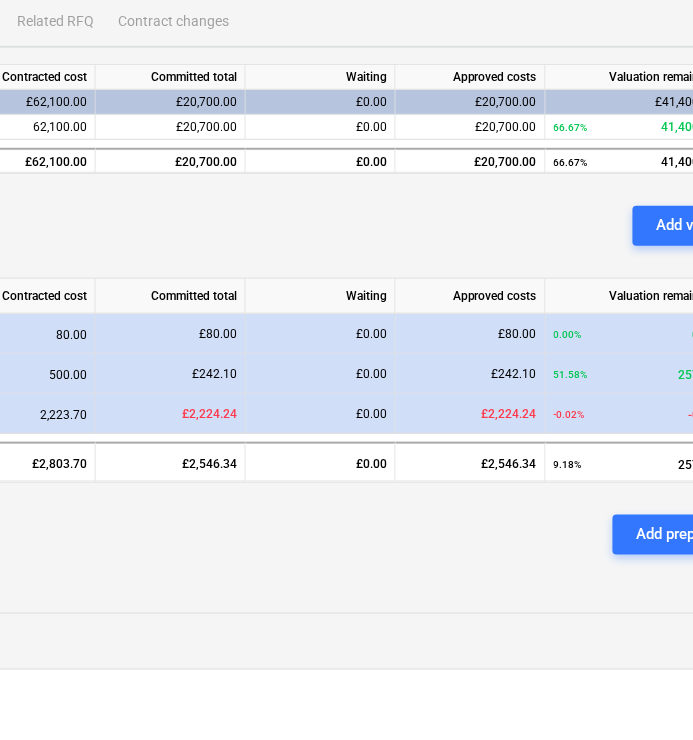 scroll, scrollTop: 344, scrollLeft: 674, axis: both 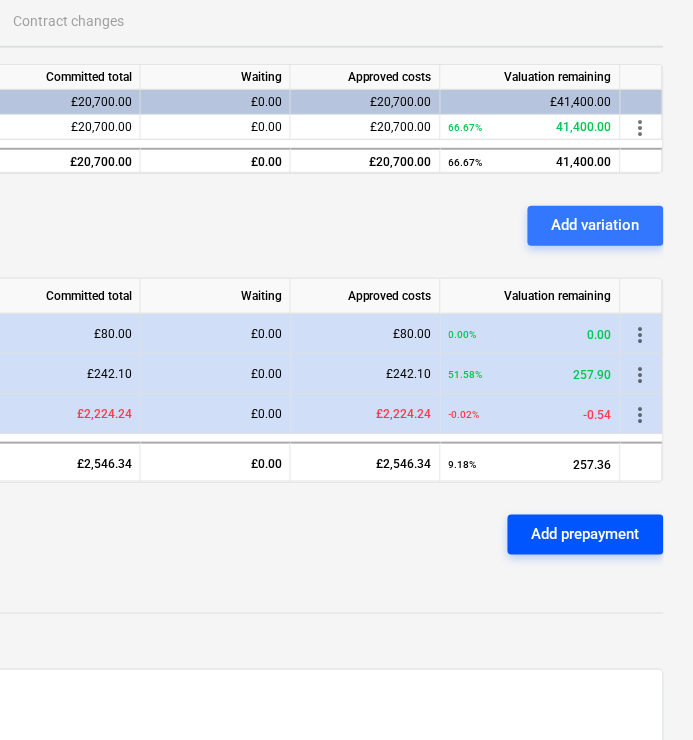 click on "Add prepayment" at bounding box center (586, 534) 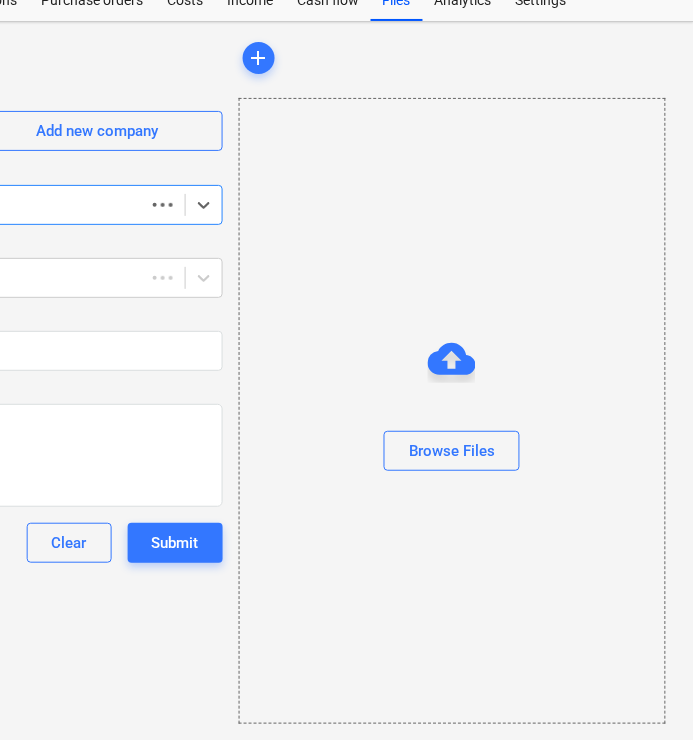 scroll, scrollTop: 68, scrollLeft: 0, axis: vertical 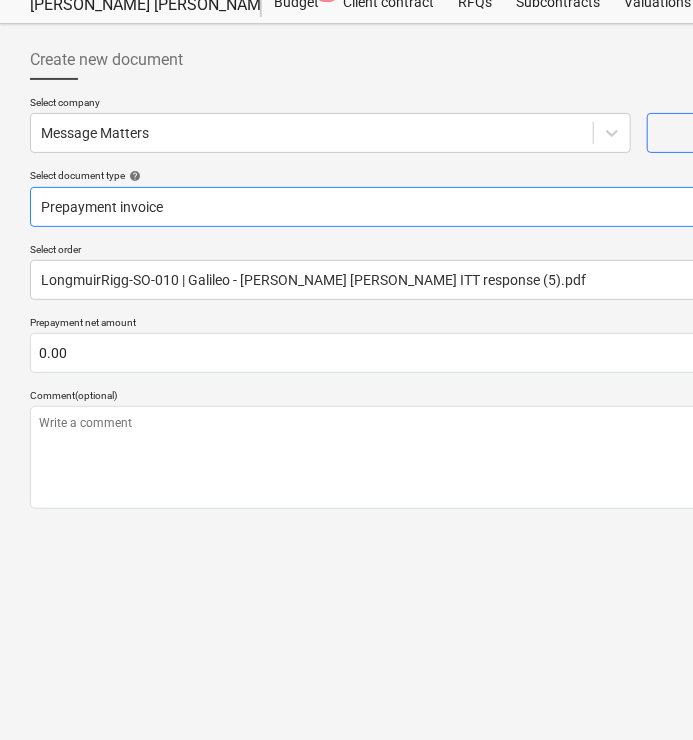 type on "x" 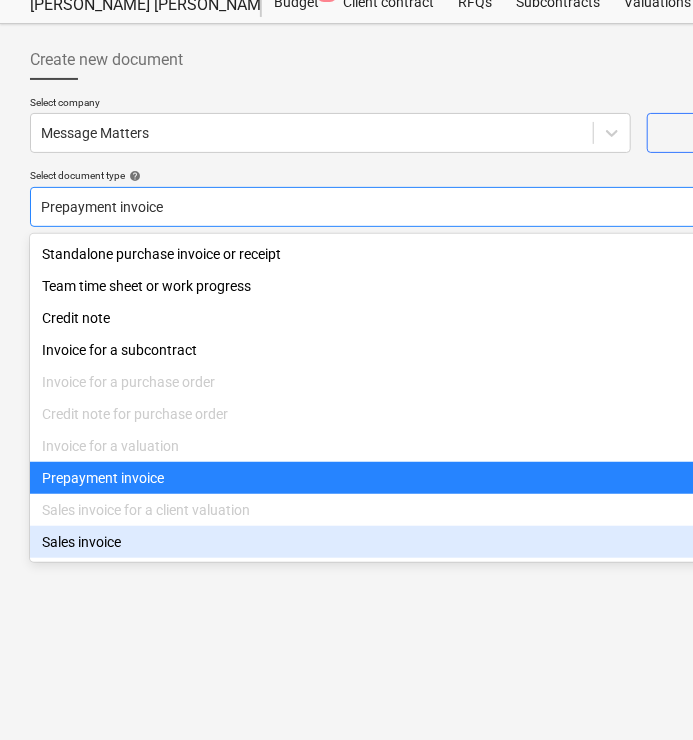 click on "Create new document Select company Message Matters   Add new company Select document type help option Sales invoice focused, 10 of 10. 10 results available. Use Up and Down to choose options, press Enter to select the currently focused option, press Escape to exit the menu, press Tab to select the option and exit the menu. Prepayment invoice Select order LongmuirRigg-SO-010 | Galileo - Longmuir Rigg ITT response (5).pdf Prepayment net amount 0.00 Comment  (optional) Clear Submit" at bounding box center [463, 383] 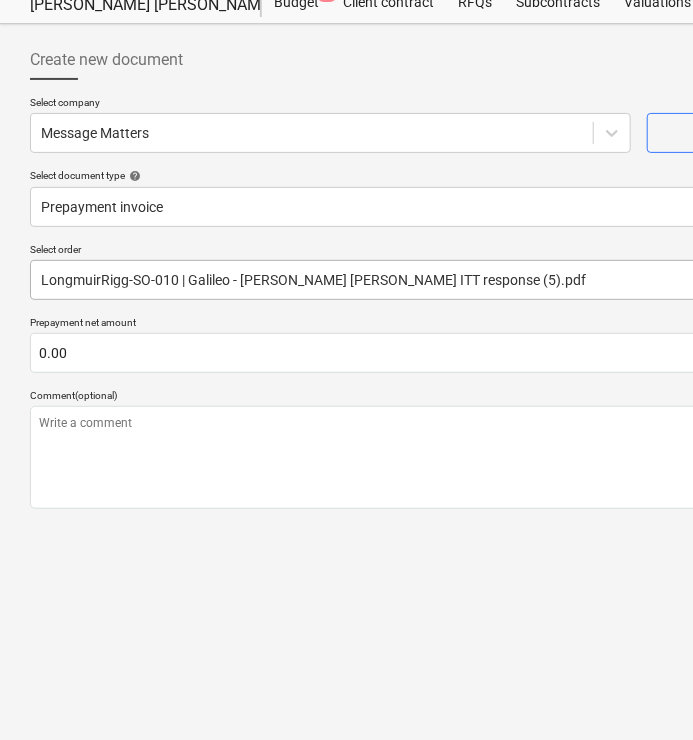 scroll, scrollTop: 0, scrollLeft: 0, axis: both 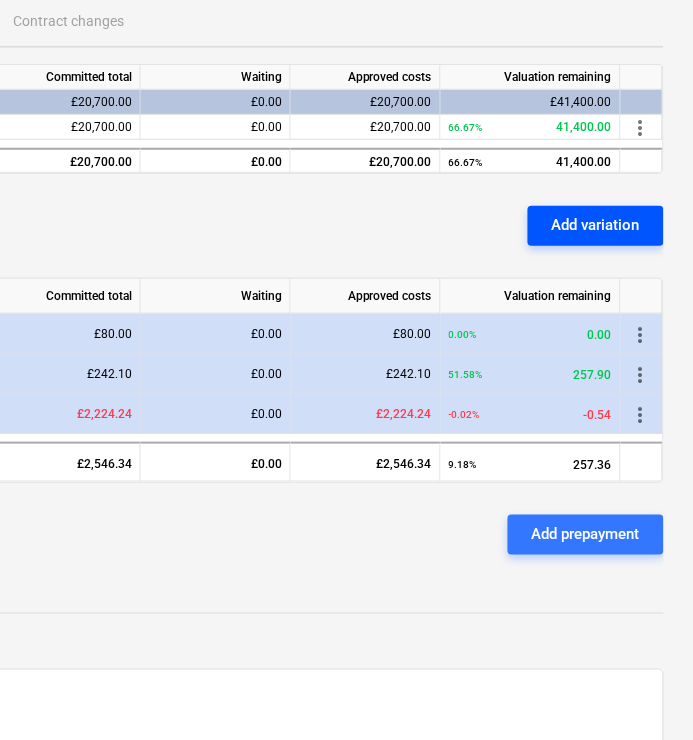 click on "Add variation" at bounding box center [596, 225] 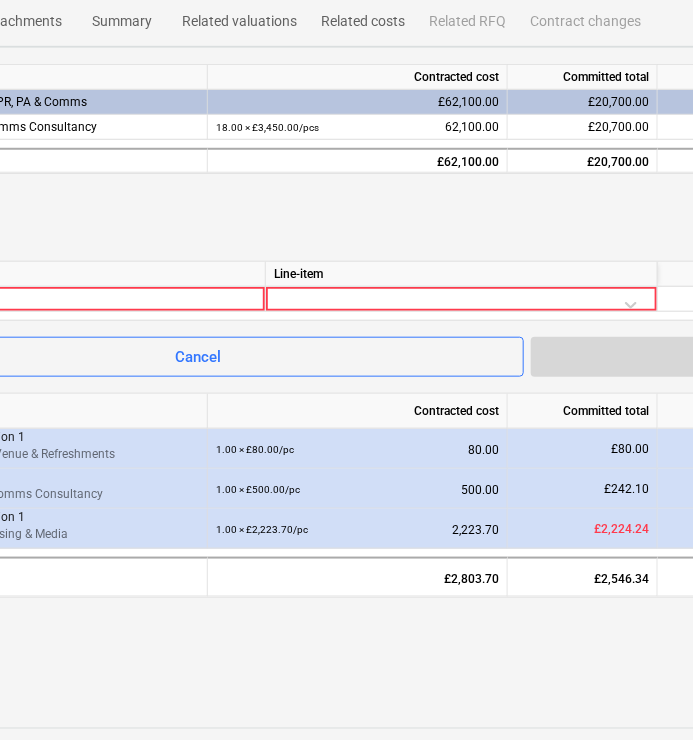 scroll, scrollTop: 344, scrollLeft: 0, axis: vertical 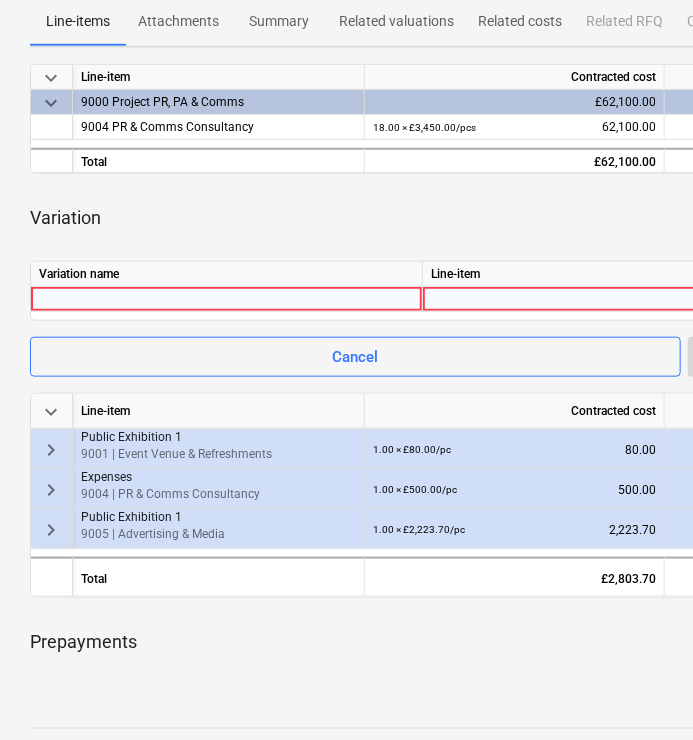 click at bounding box center (226, 299) 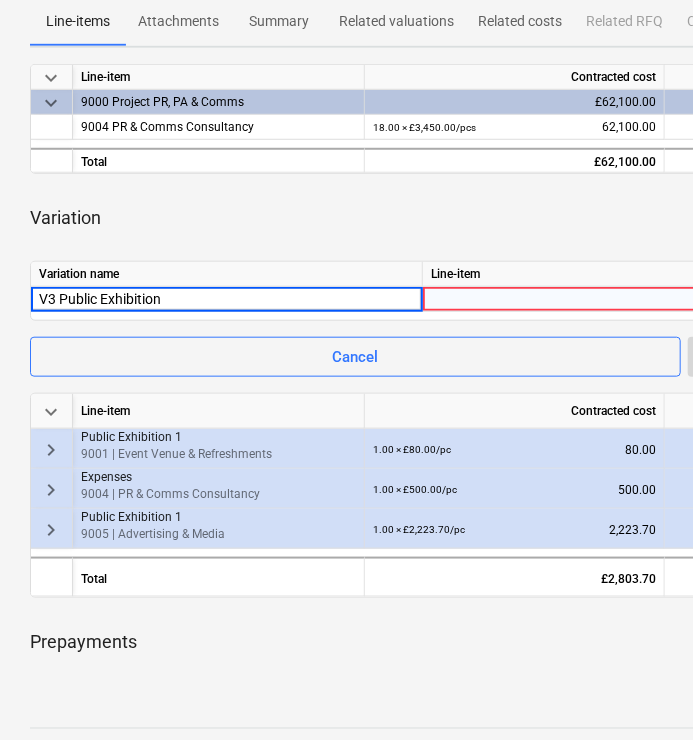 type on "V3 Public Exhibition 1" 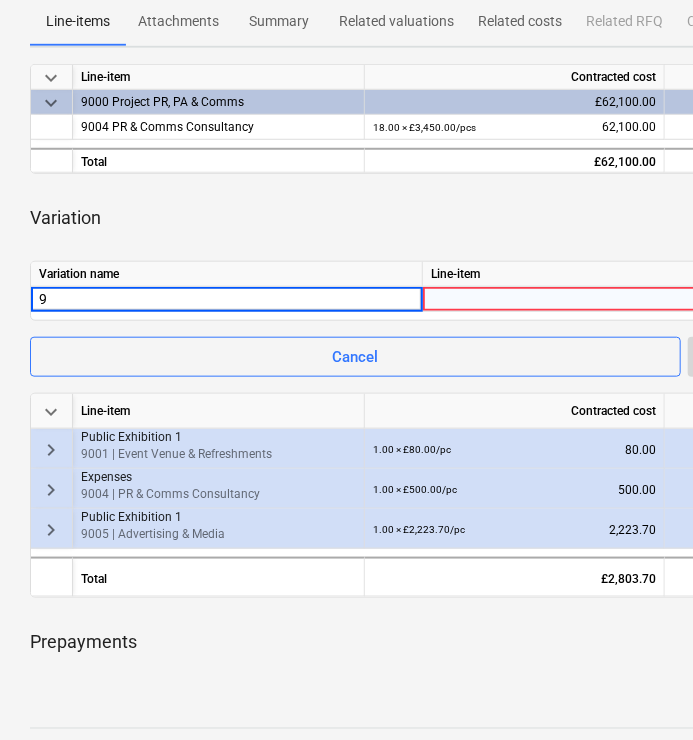type on "V3 Public Exhibition 1" 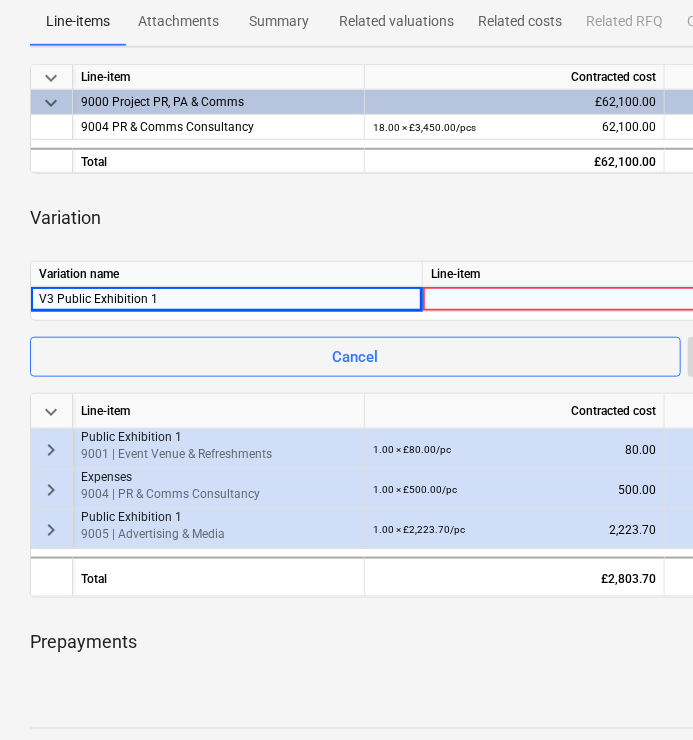 click at bounding box center (618, 304) 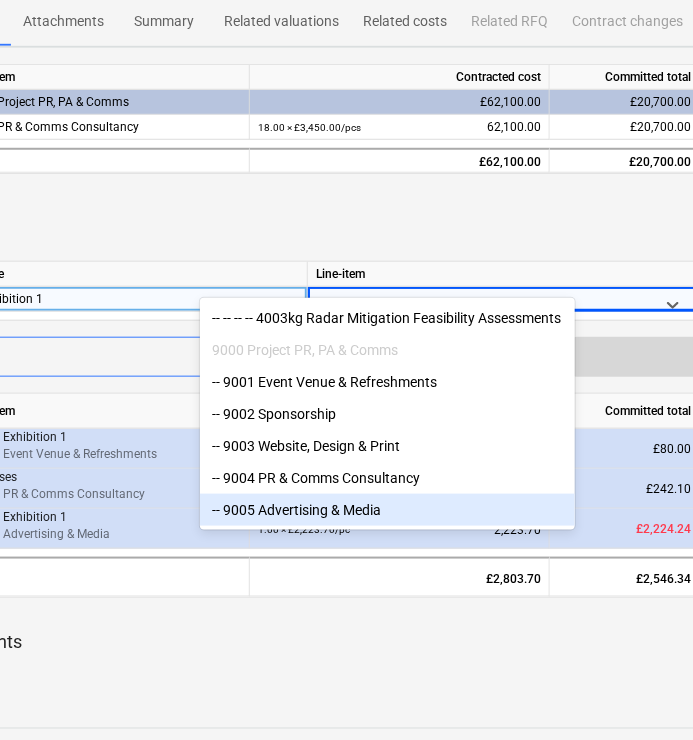 scroll, scrollTop: 373, scrollLeft: 115, axis: both 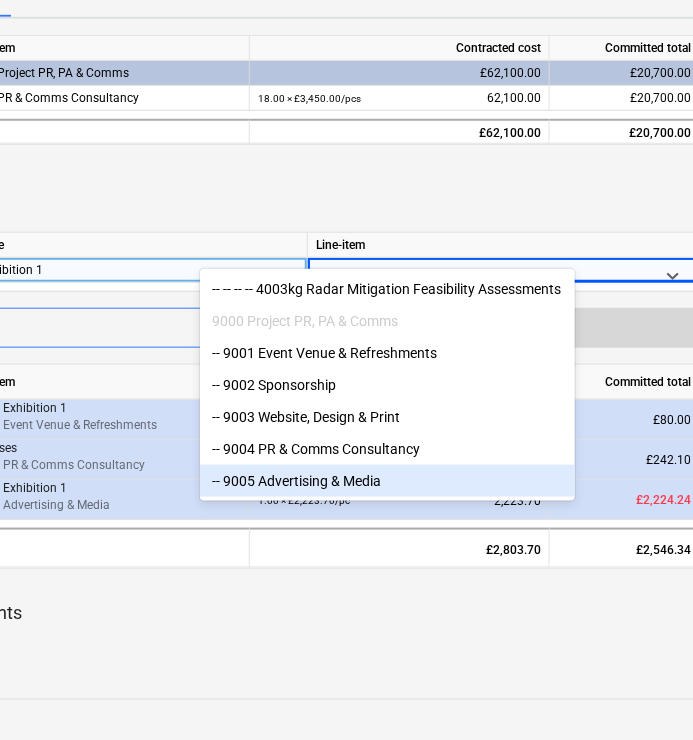 type on "900" 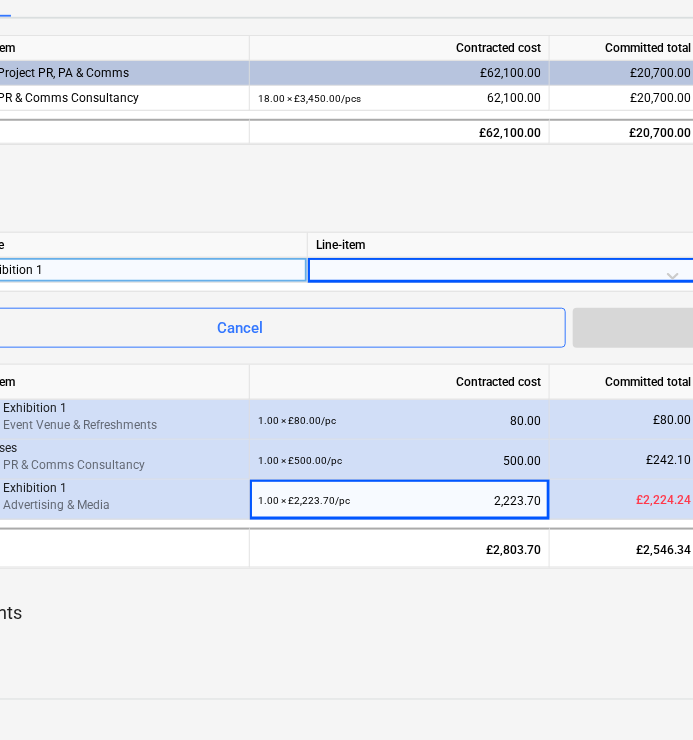 drag, startPoint x: 356, startPoint y: 486, endPoint x: 303, endPoint y: 204, distance: 286.9373 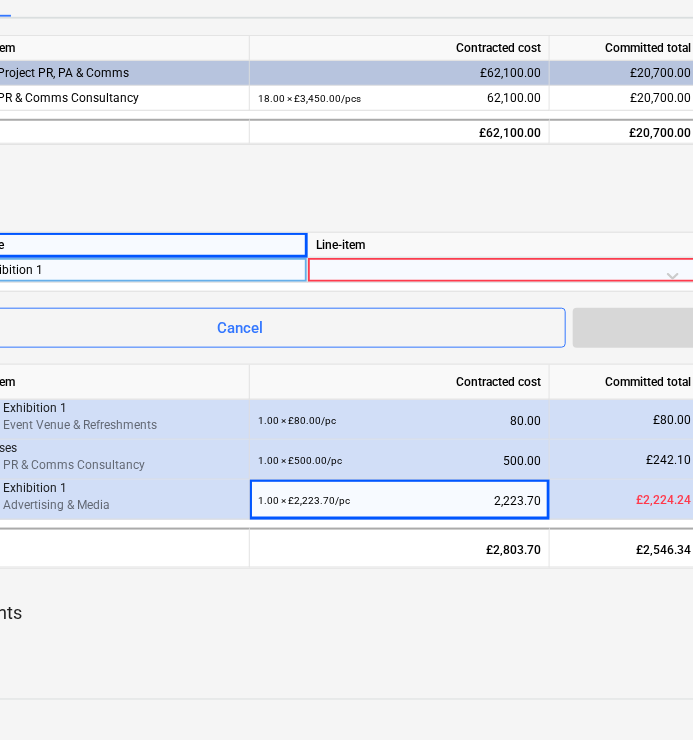 click at bounding box center [503, 275] 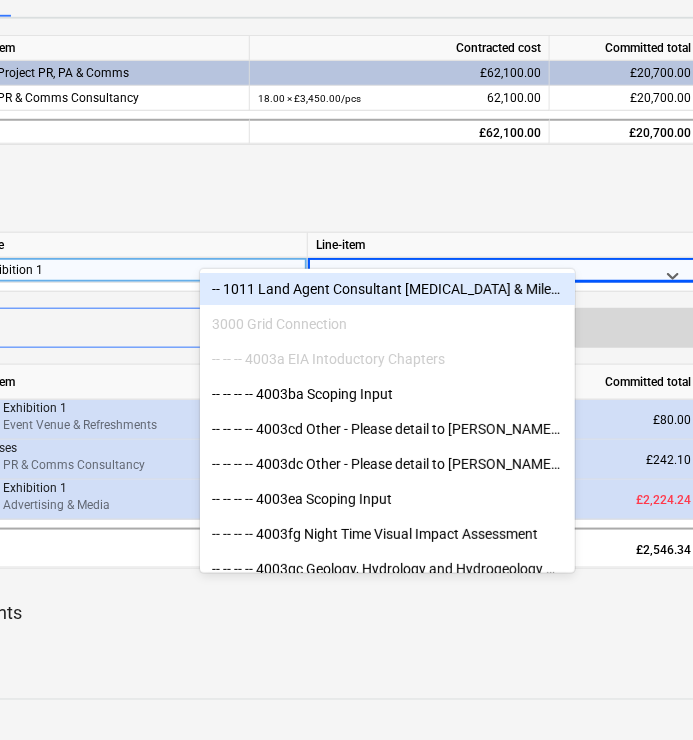 type on "900" 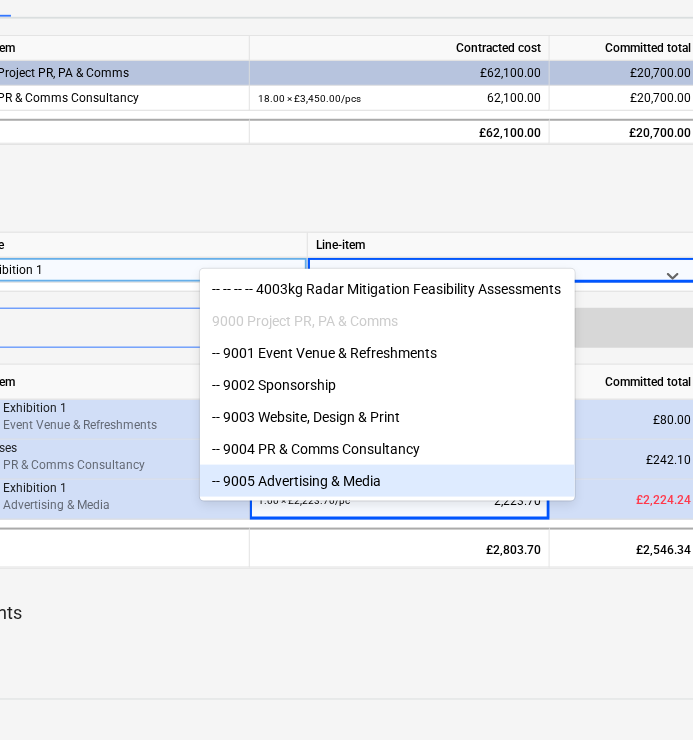 click on "--  9005 Advertising & Media" at bounding box center (387, 481) 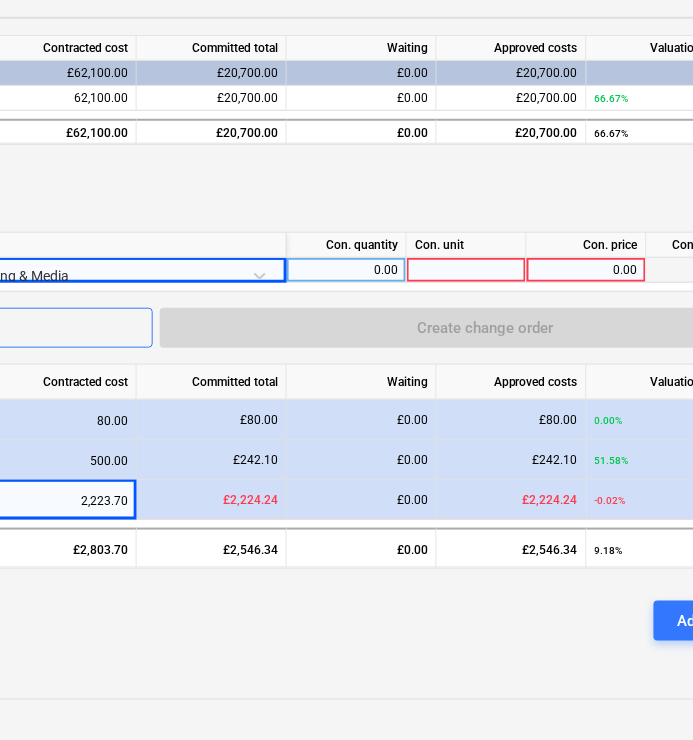 scroll, scrollTop: 373, scrollLeft: 537, axis: both 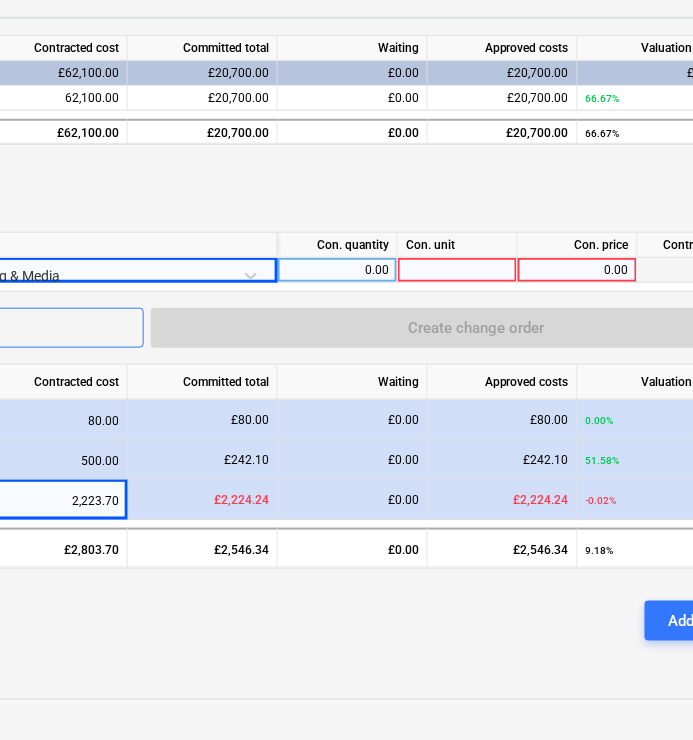 click on "0.00" at bounding box center (337, 270) 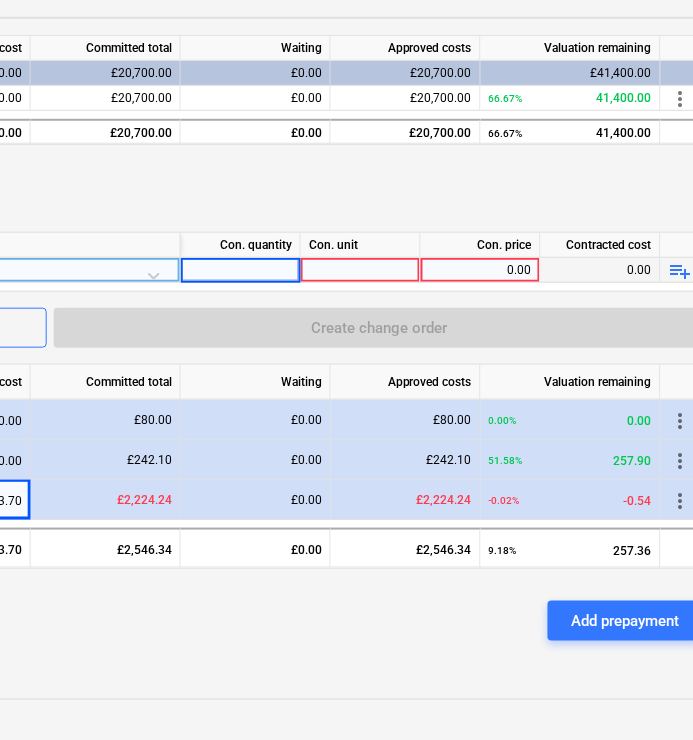 scroll, scrollTop: 373, scrollLeft: 674, axis: both 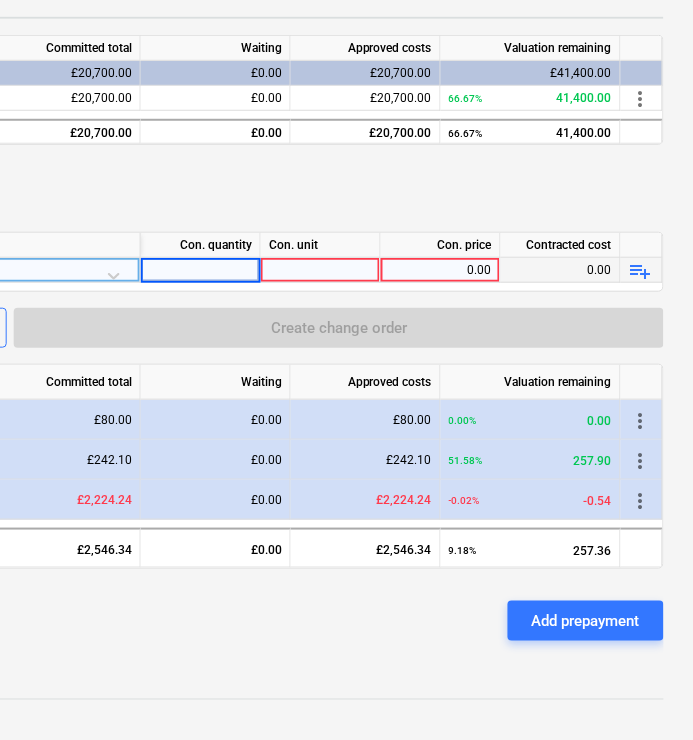 type on "1" 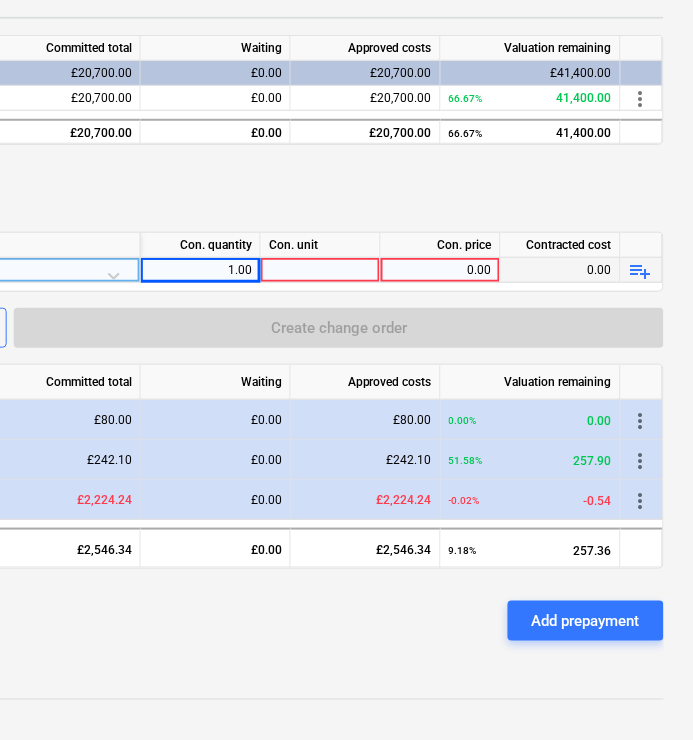 click on "playlist_add" at bounding box center [641, 271] 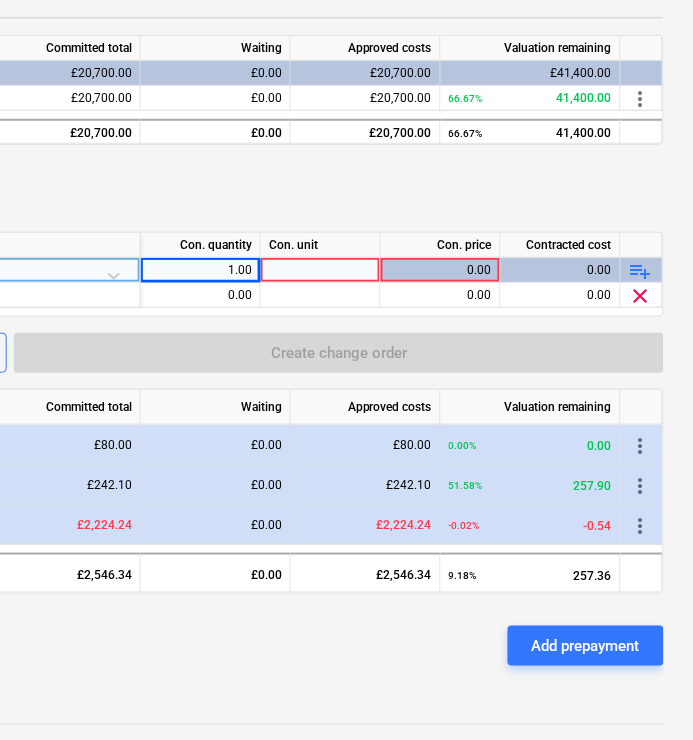 click on "playlist_add" at bounding box center (641, 271) 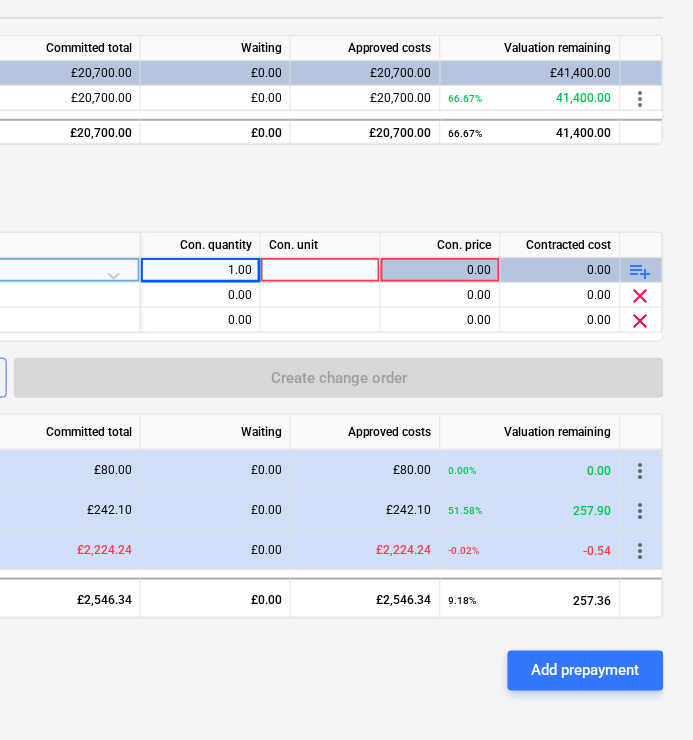 click on "playlist_add" at bounding box center [641, 271] 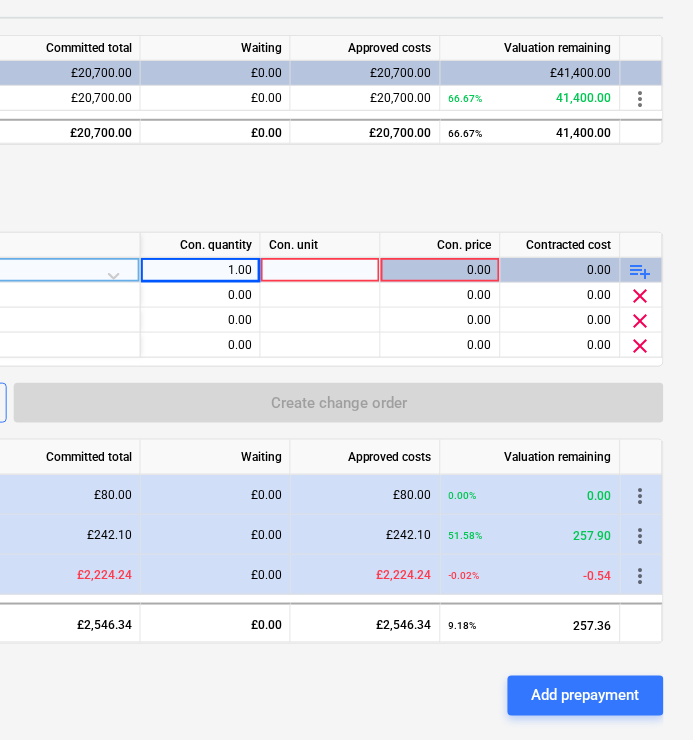 click on "playlist_add" at bounding box center [641, 271] 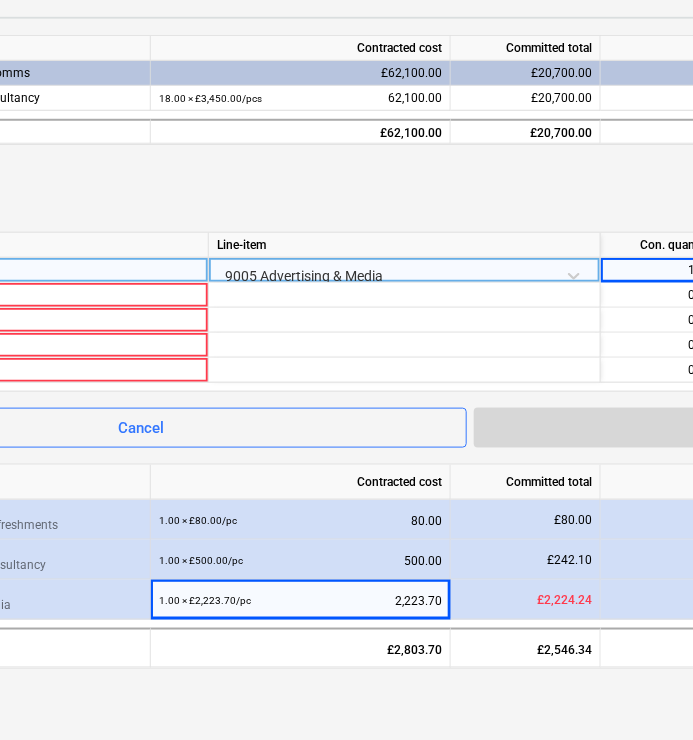 scroll, scrollTop: 373, scrollLeft: 0, axis: vertical 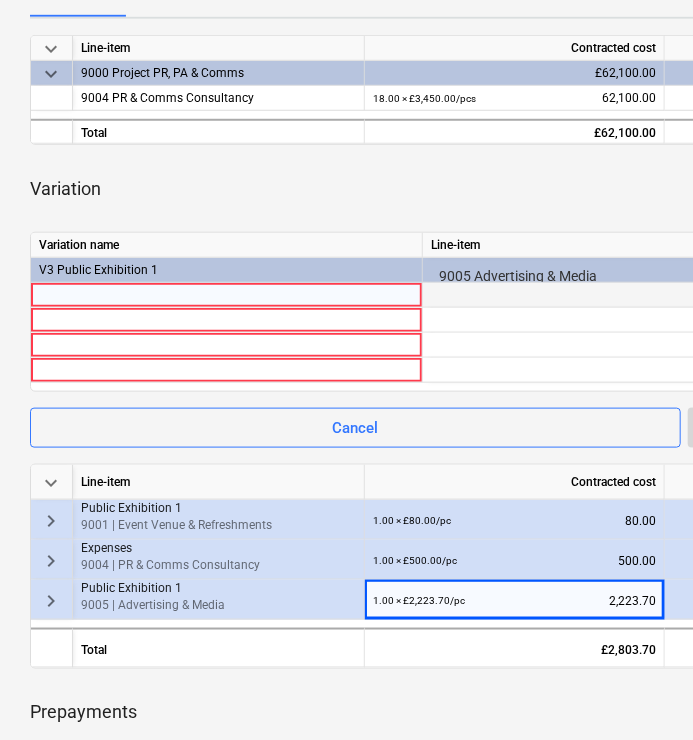 click at bounding box center [226, 295] 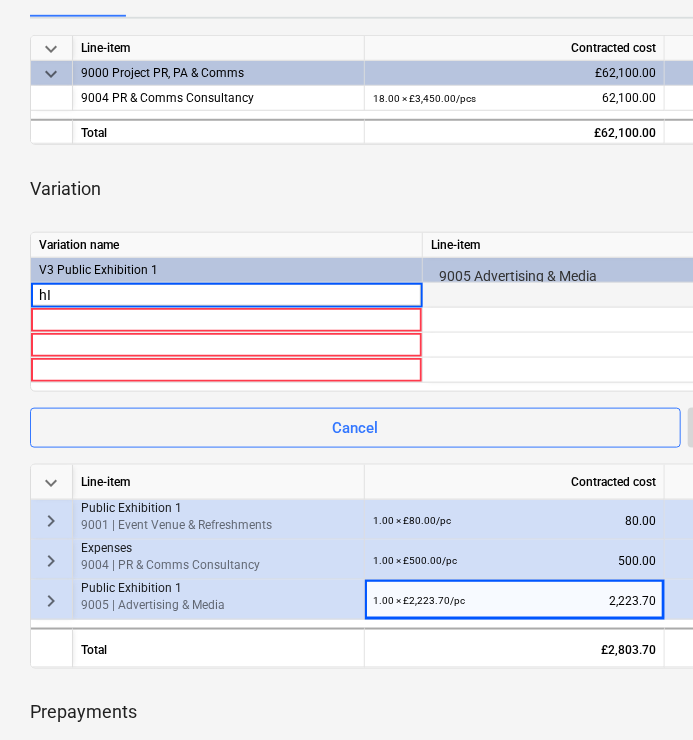 type on "h" 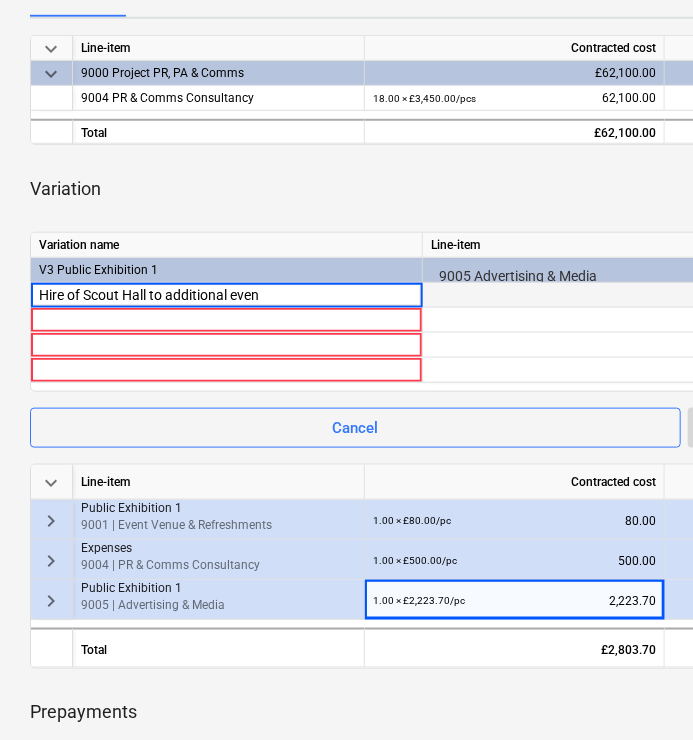 type on "Hire of Scout Hall to additional event" 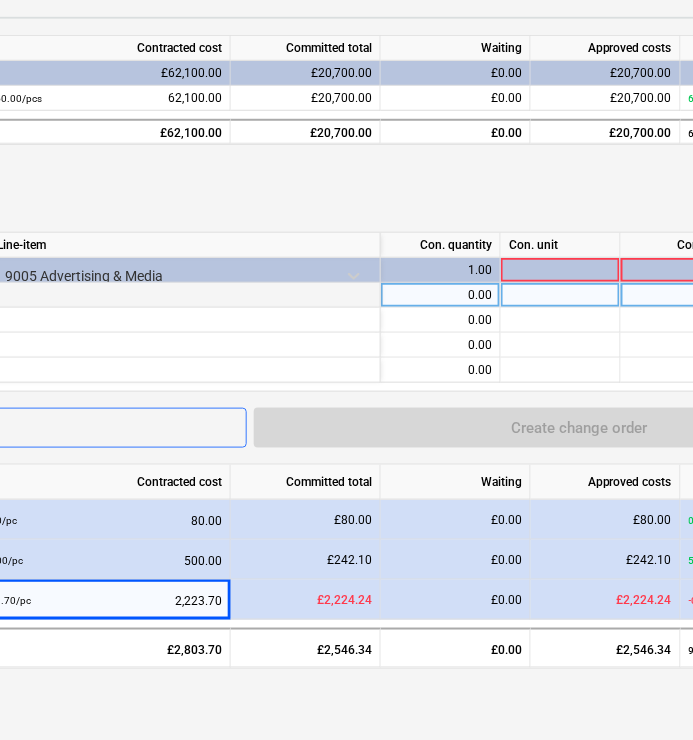 scroll, scrollTop: 373, scrollLeft: 435, axis: both 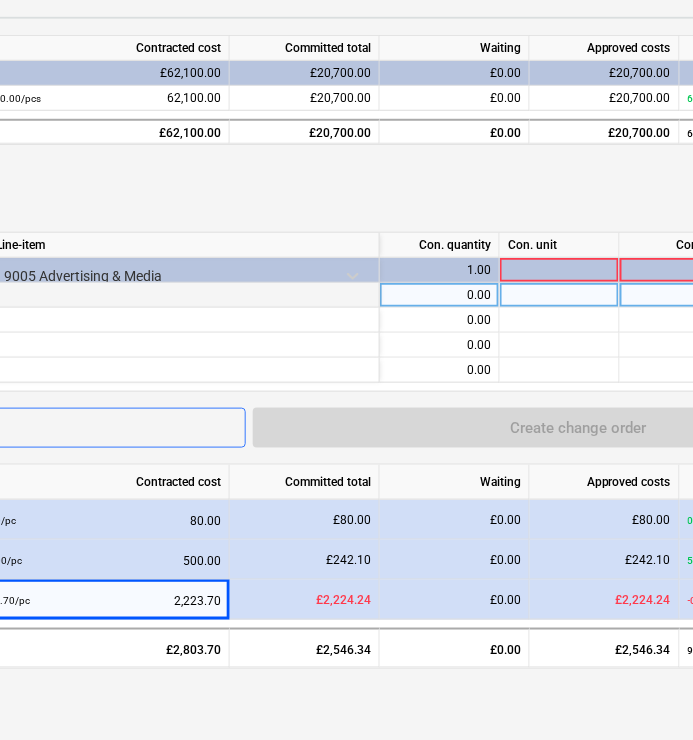 click on "0.00" at bounding box center (439, 295) 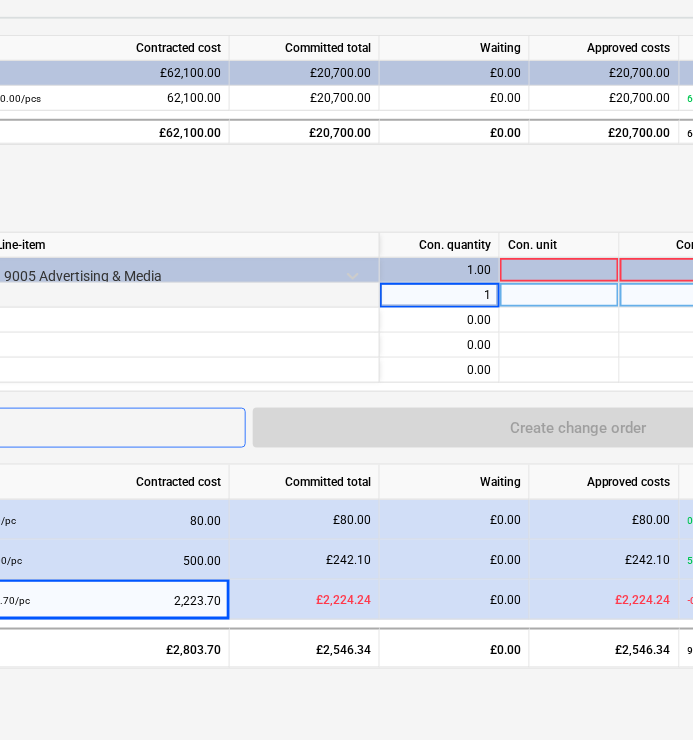 click at bounding box center [560, 295] 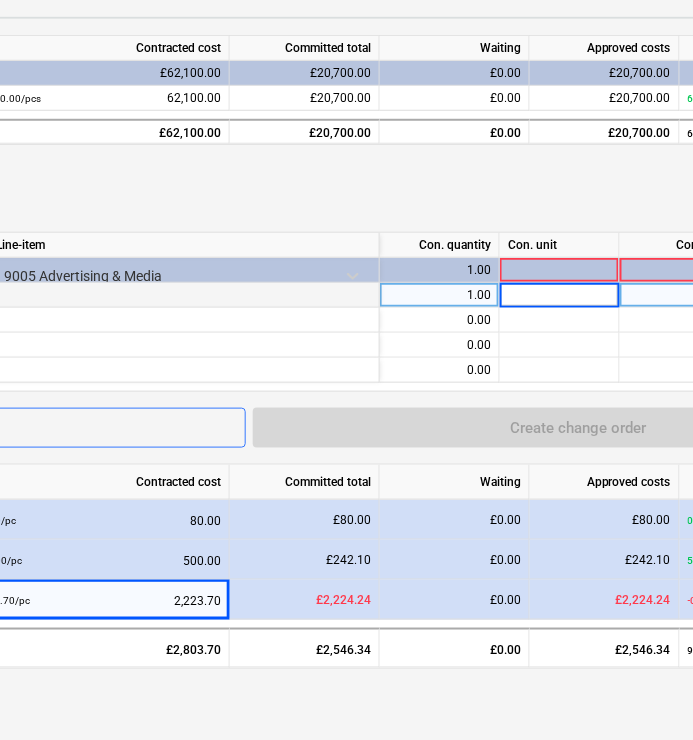 type on "1" 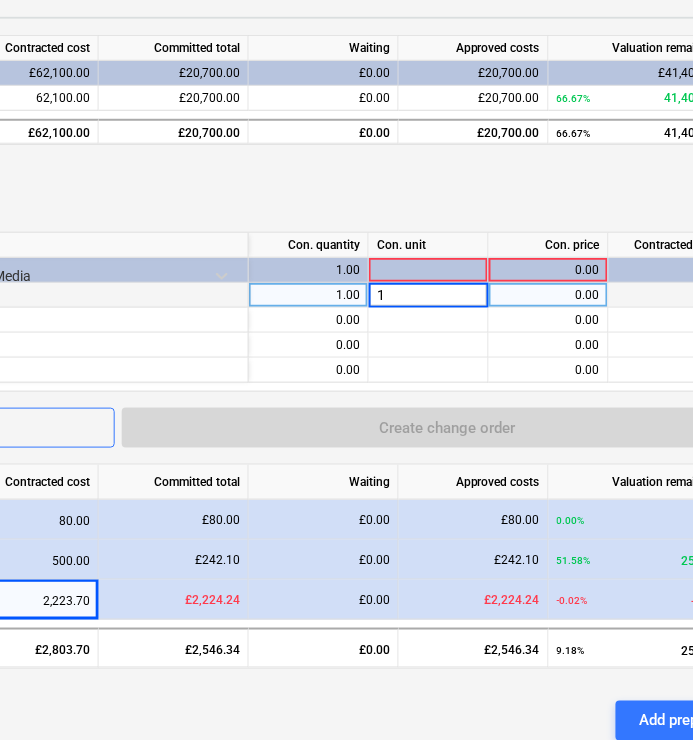 scroll, scrollTop: 373, scrollLeft: 674, axis: both 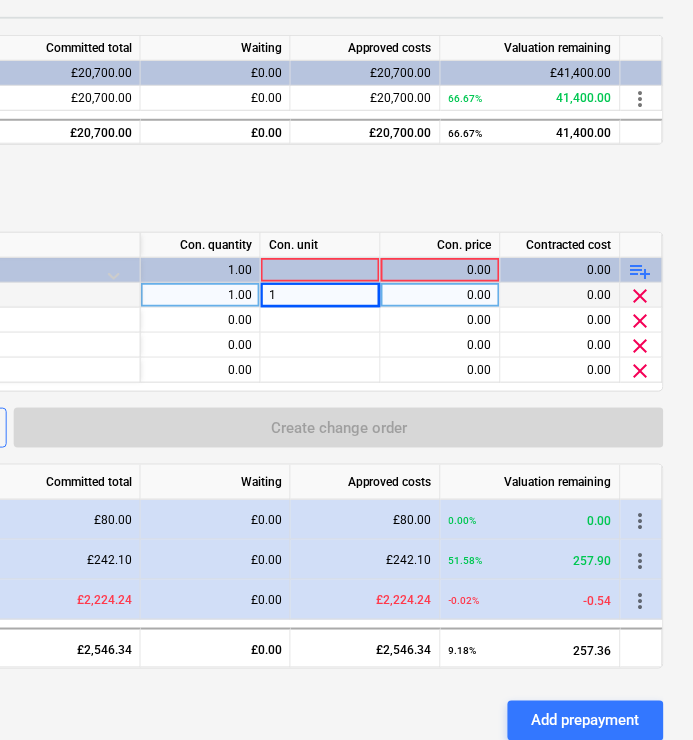 click on "0.00" at bounding box center [440, 295] 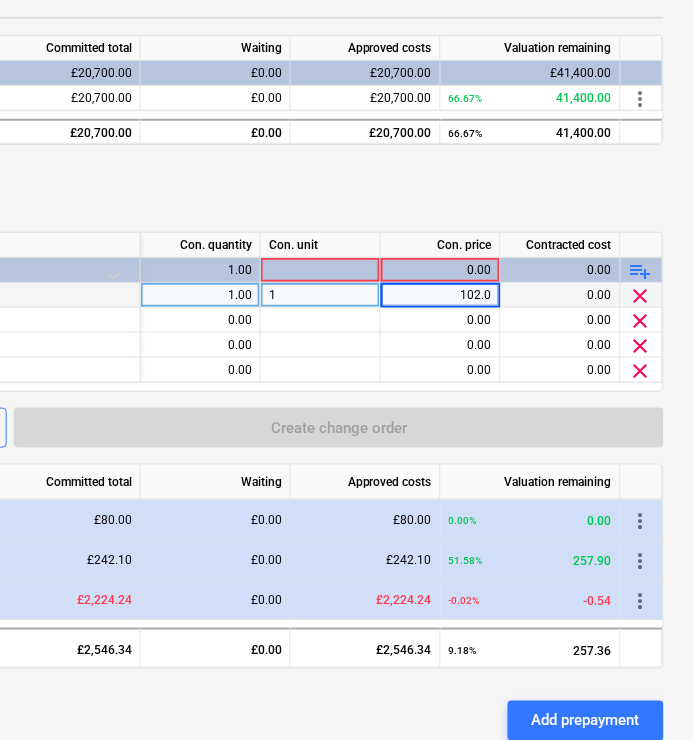 type on "102.08" 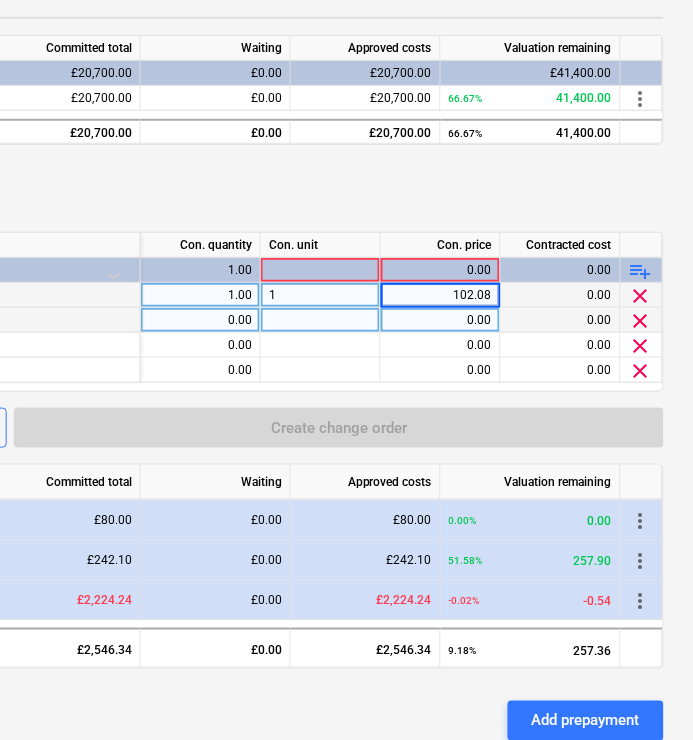 click on "0.00" at bounding box center (200, 320) 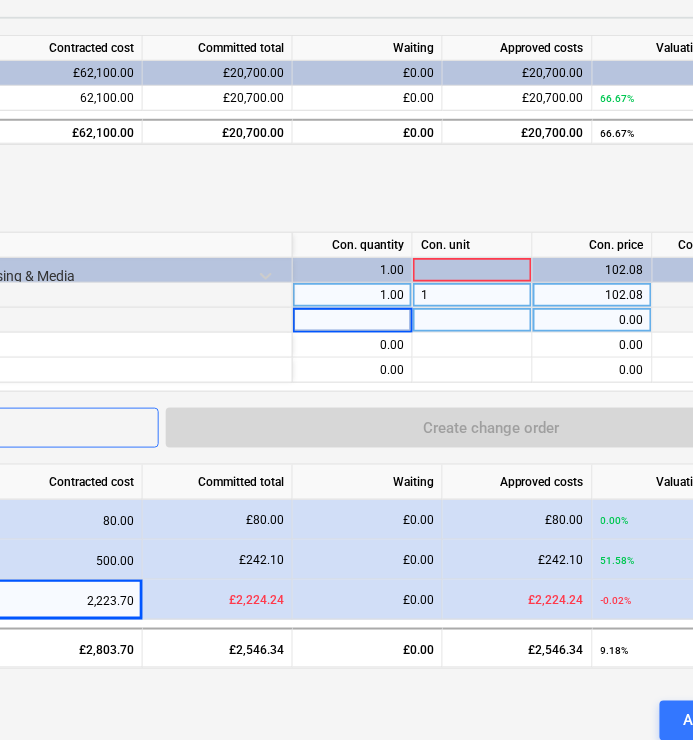 scroll, scrollTop: 373, scrollLeft: 521, axis: both 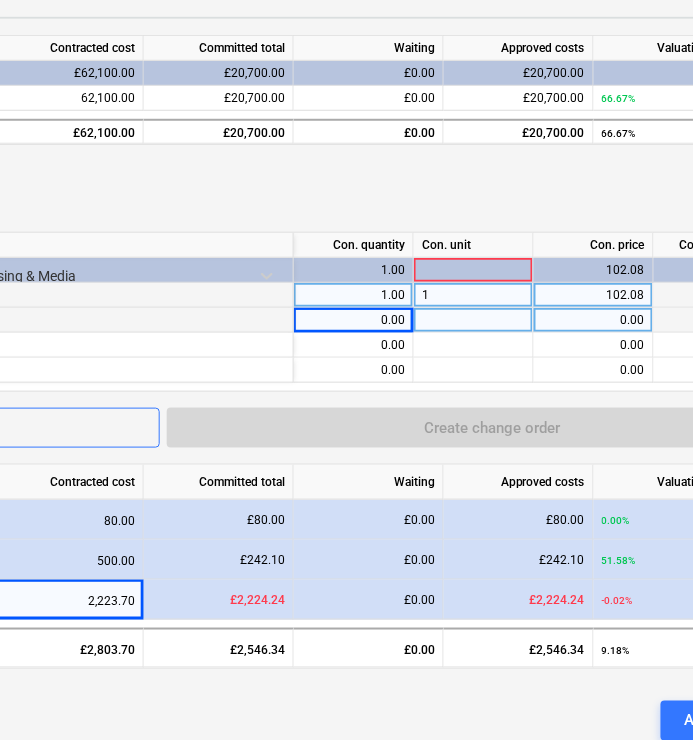 click at bounding box center [474, 270] 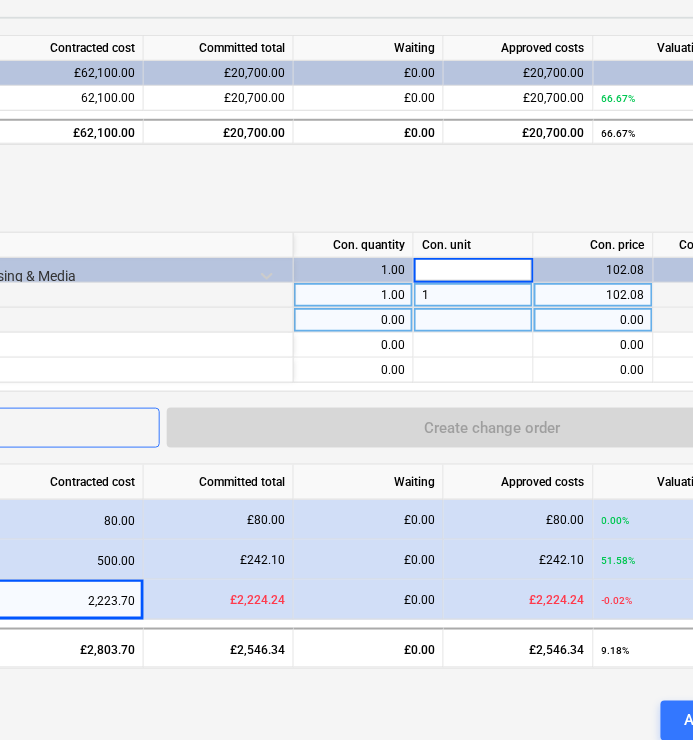type on "1" 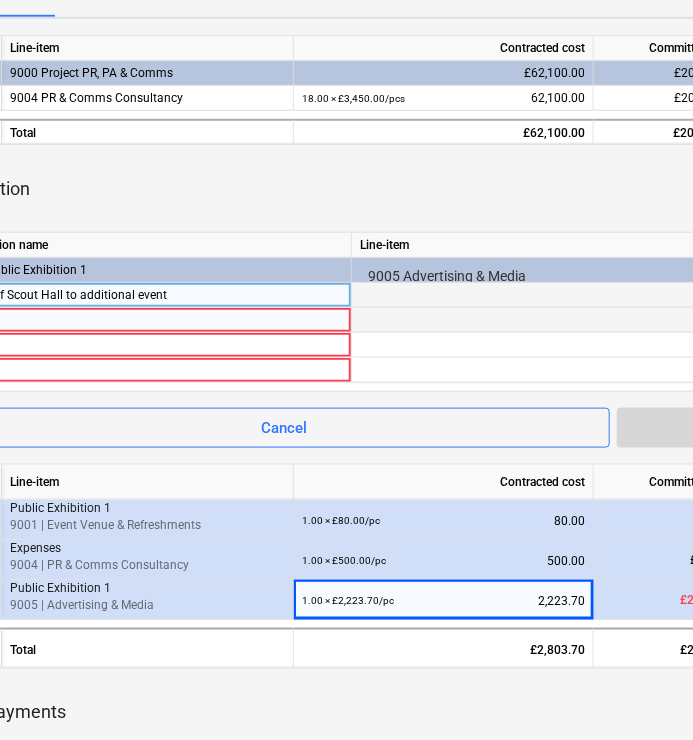 scroll, scrollTop: 373, scrollLeft: 0, axis: vertical 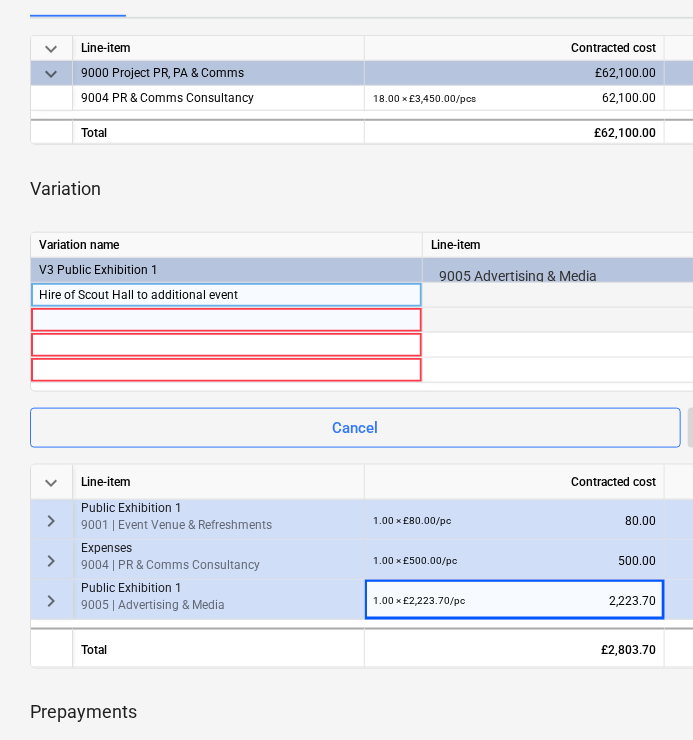 click at bounding box center (226, 320) 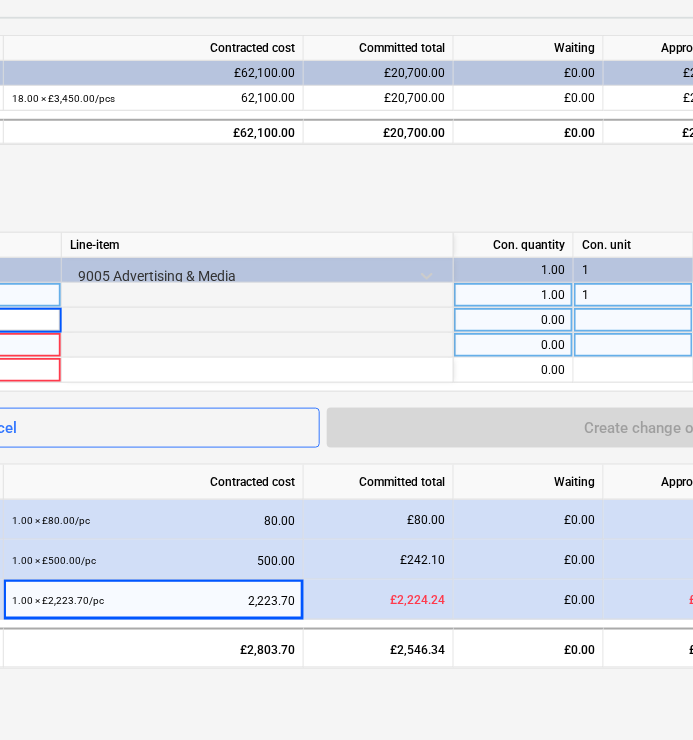 scroll, scrollTop: 373, scrollLeft: 674, axis: both 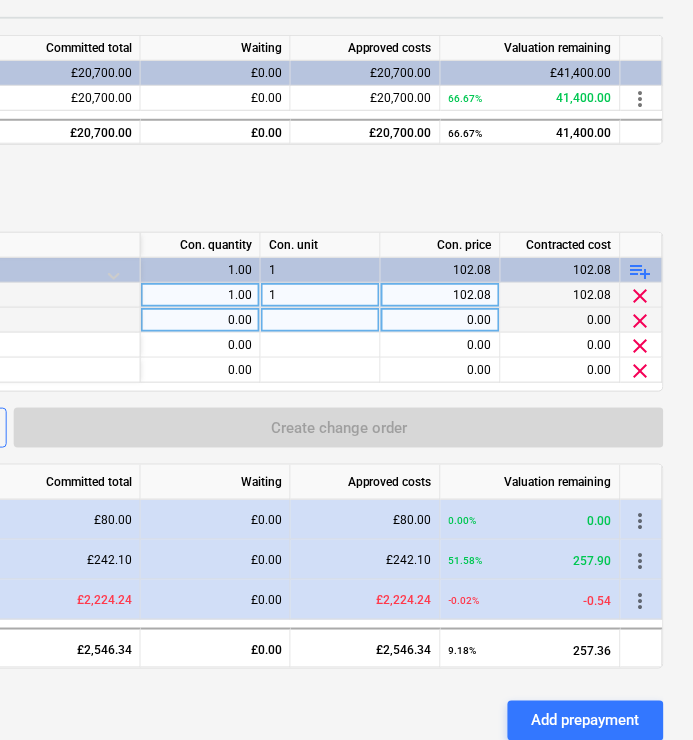 click on "clear" at bounding box center [641, 296] 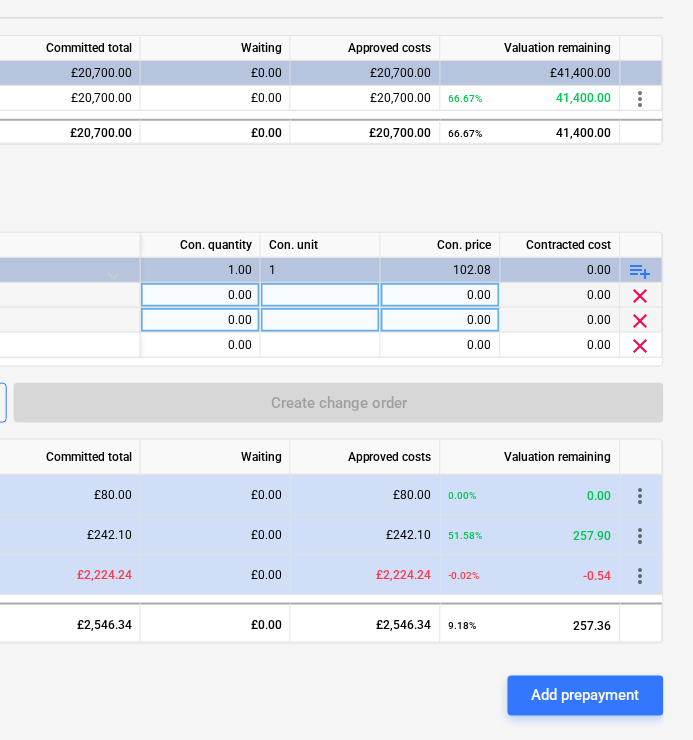 click on "clear" at bounding box center [641, 296] 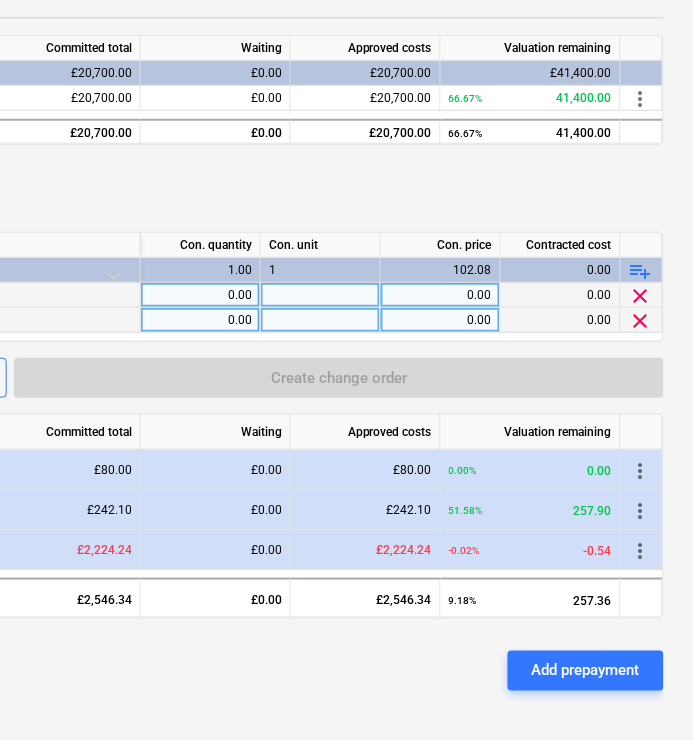click on "clear" at bounding box center (641, 296) 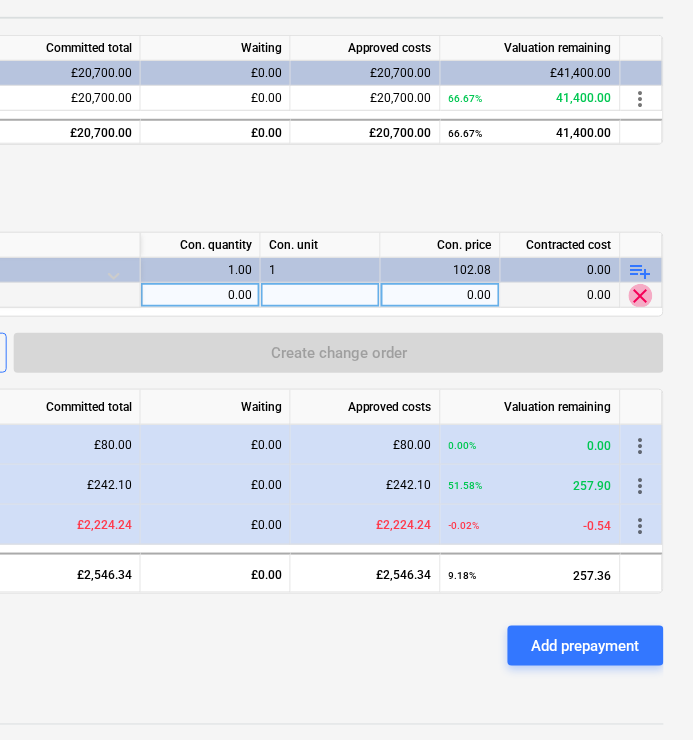 click on "clear" at bounding box center [641, 296] 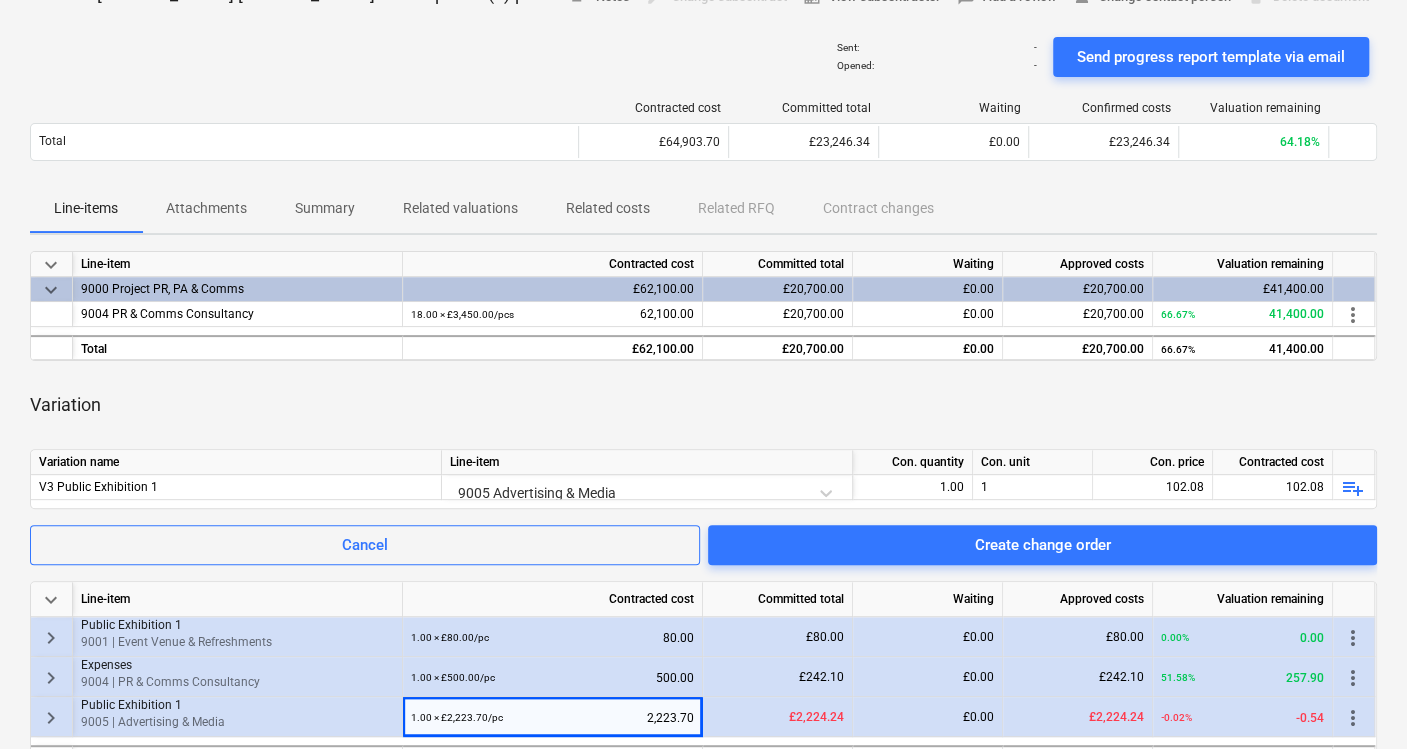 scroll, scrollTop: 0, scrollLeft: 0, axis: both 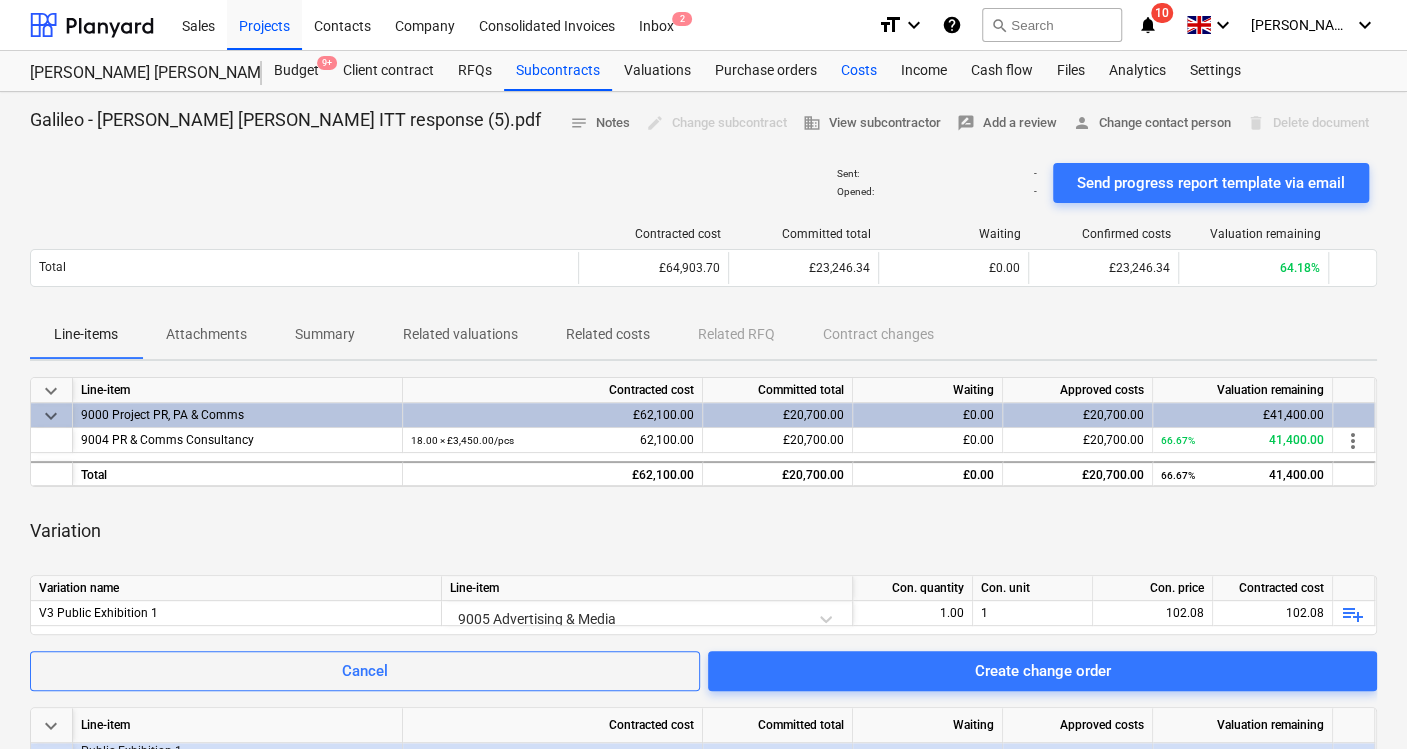 click on "Costs" at bounding box center [859, 71] 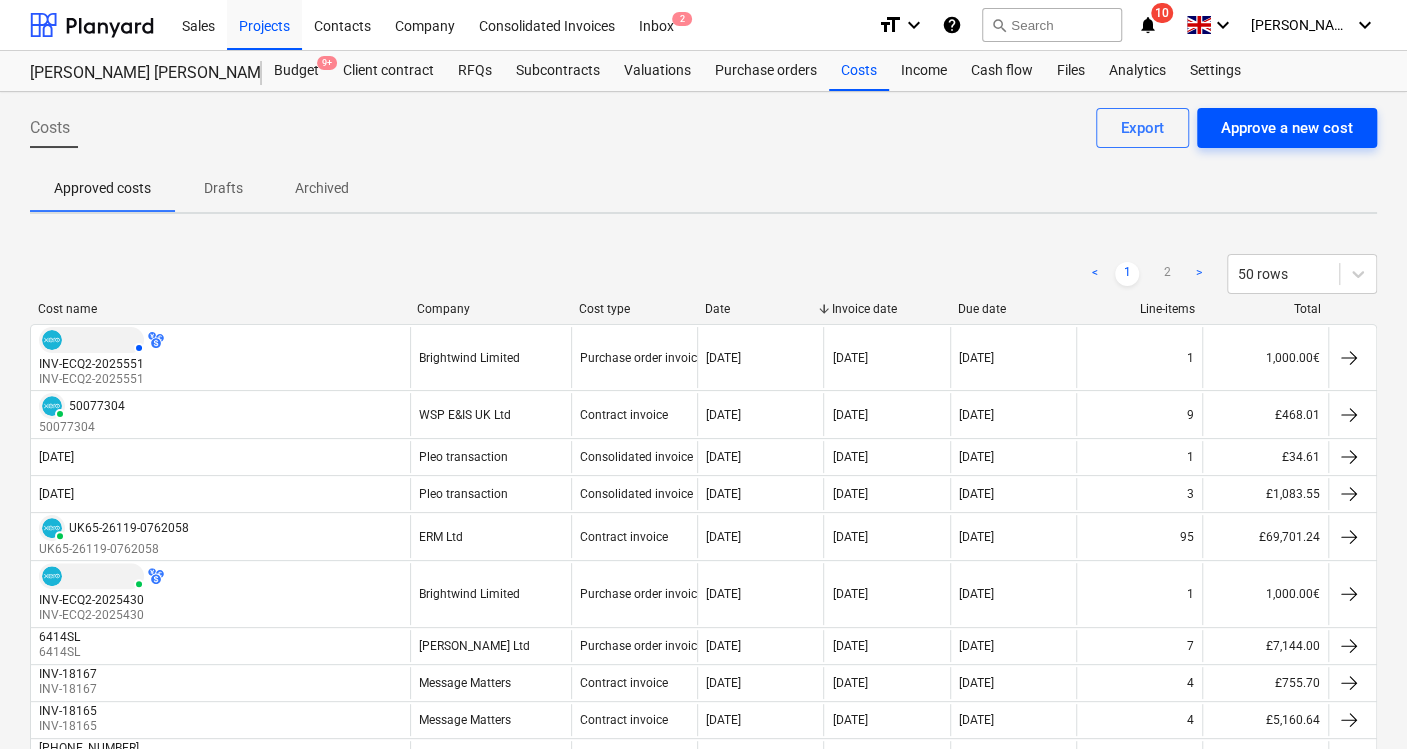 click on "Approve a new cost" at bounding box center (1287, 128) 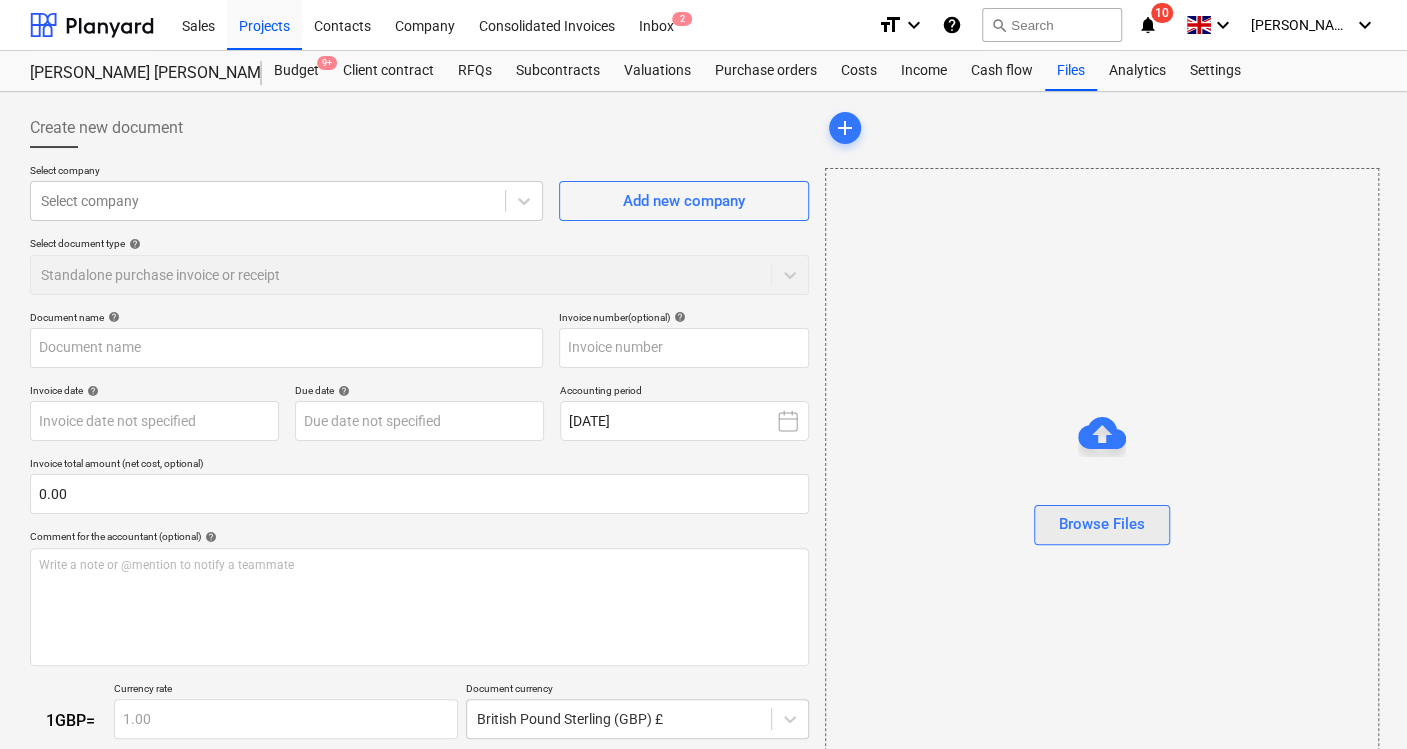 click on "Browse Files" at bounding box center [1102, 524] 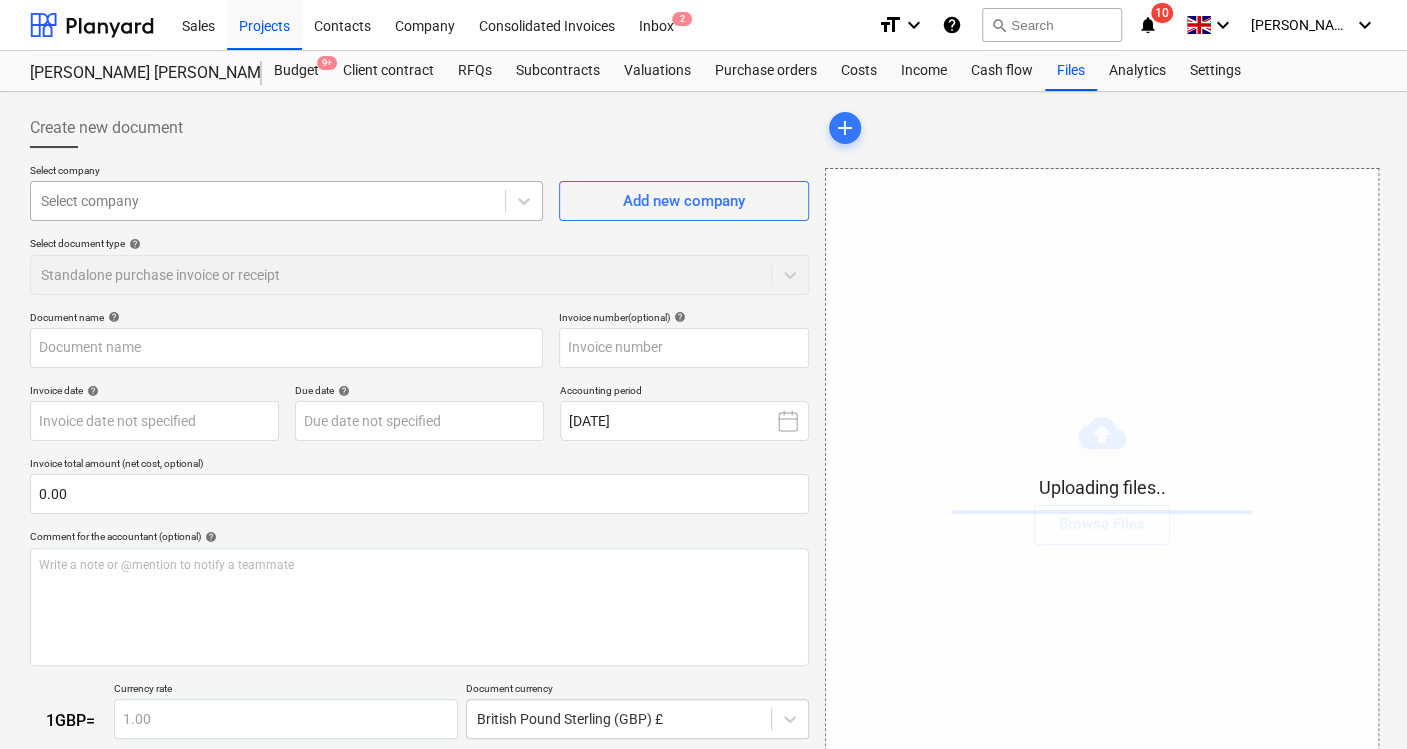 click at bounding box center (268, 201) 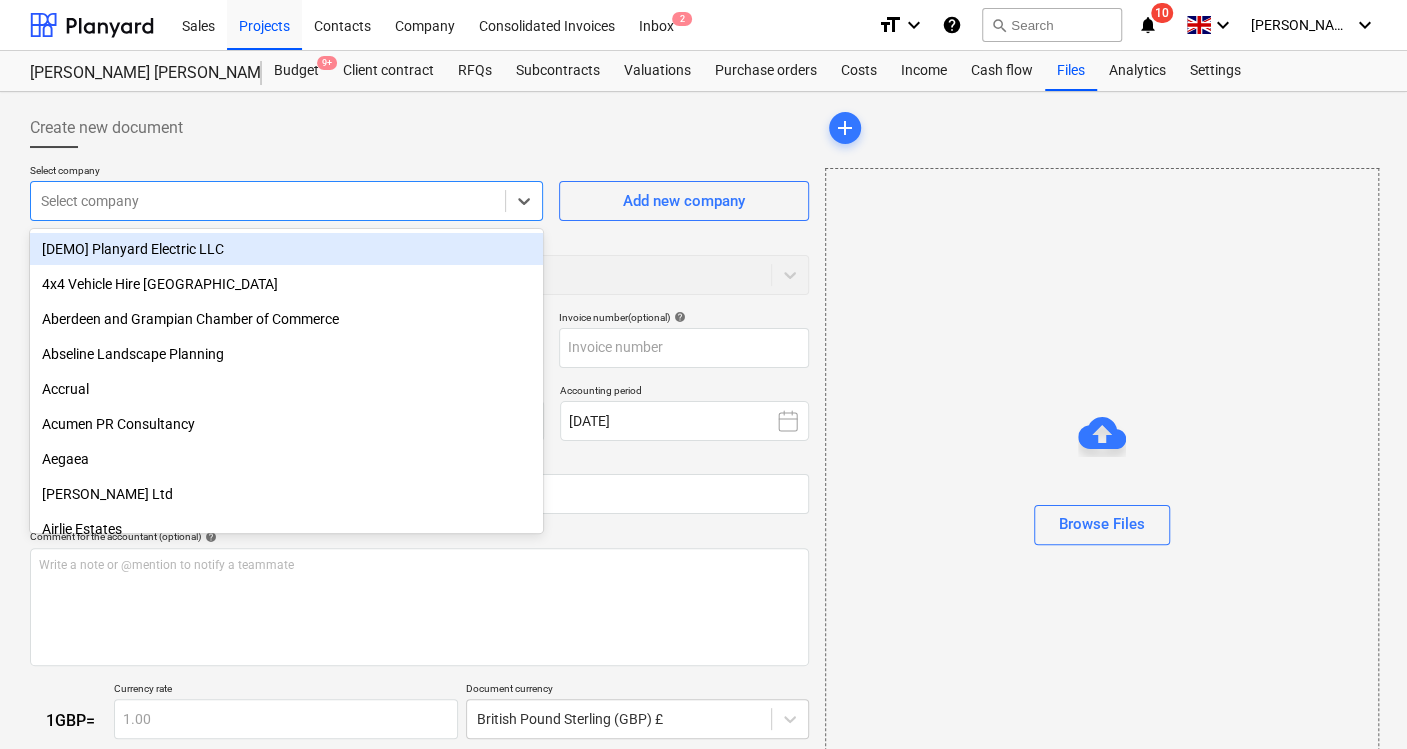 type on "Invoice INV-18235.pdf" 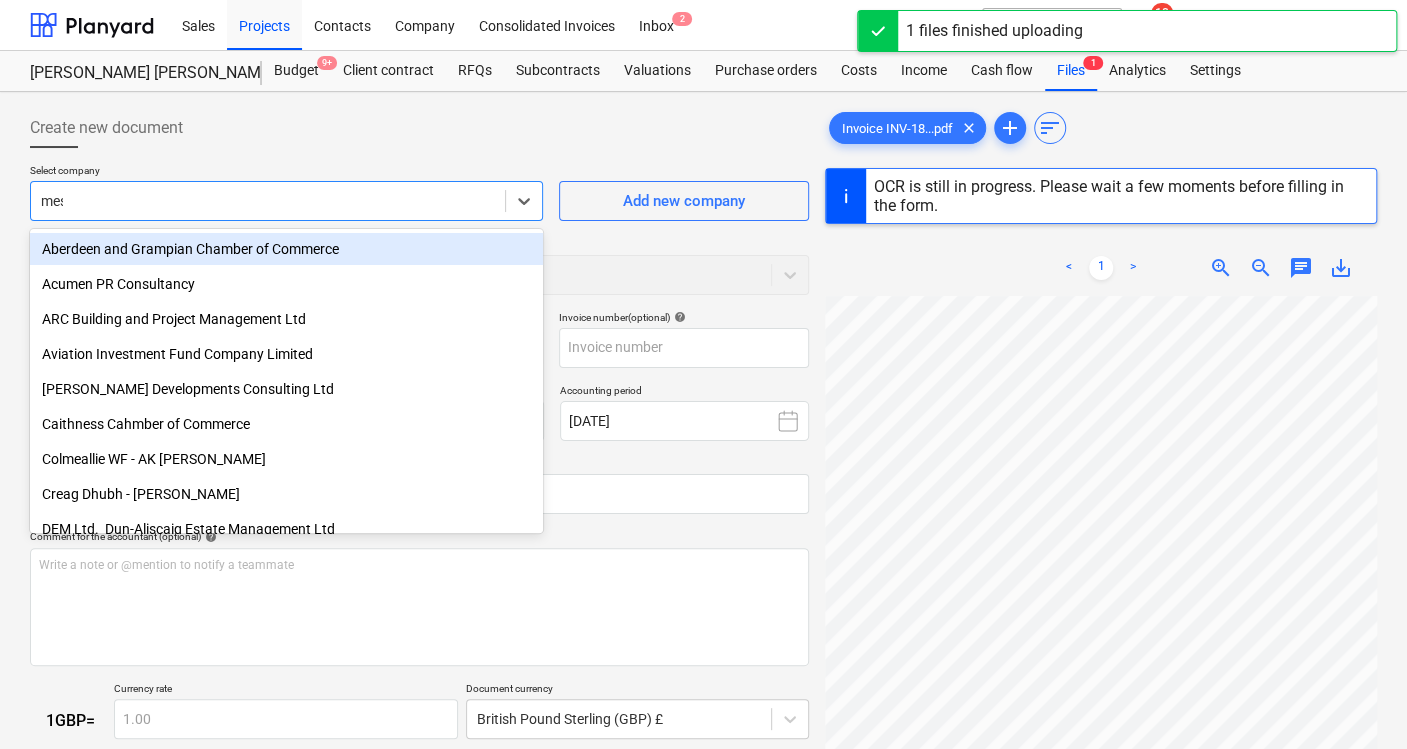 type on "mess" 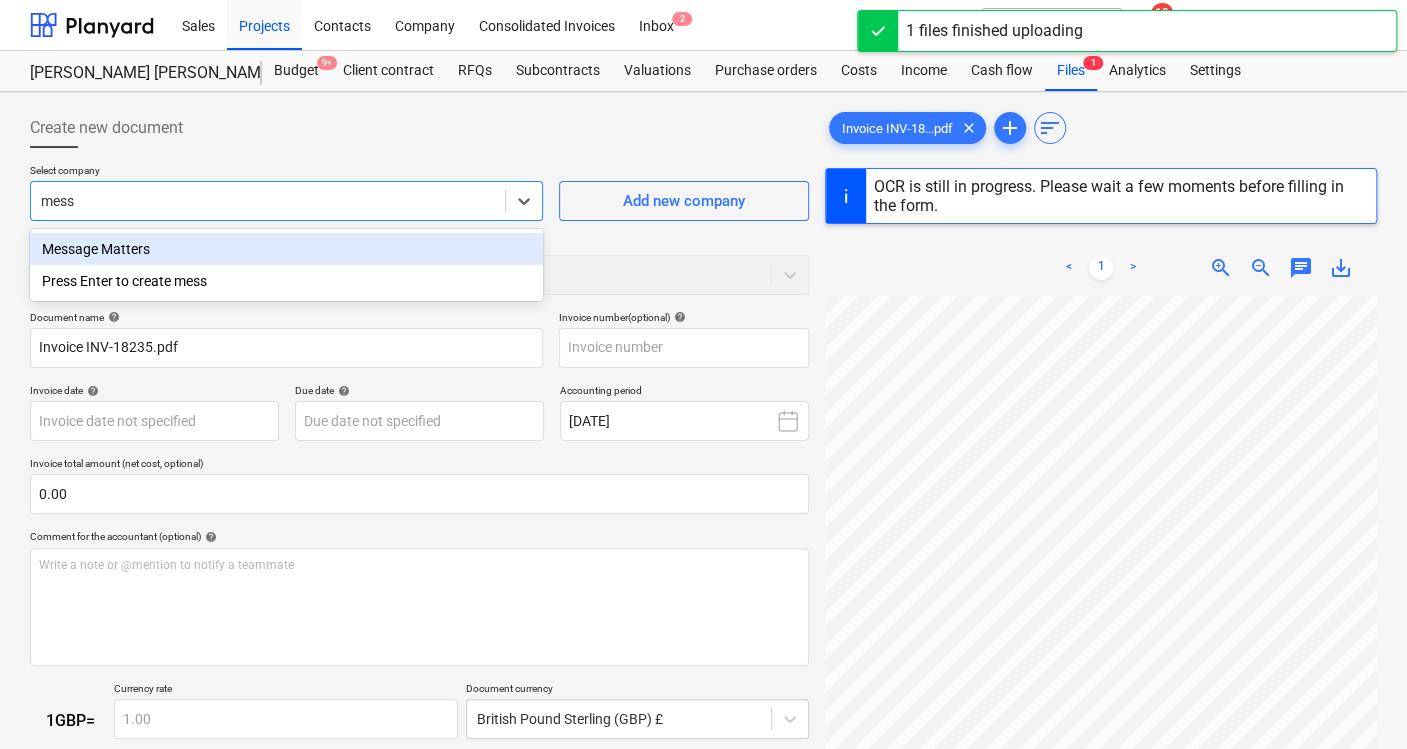 click on "Message Matters" at bounding box center (286, 249) 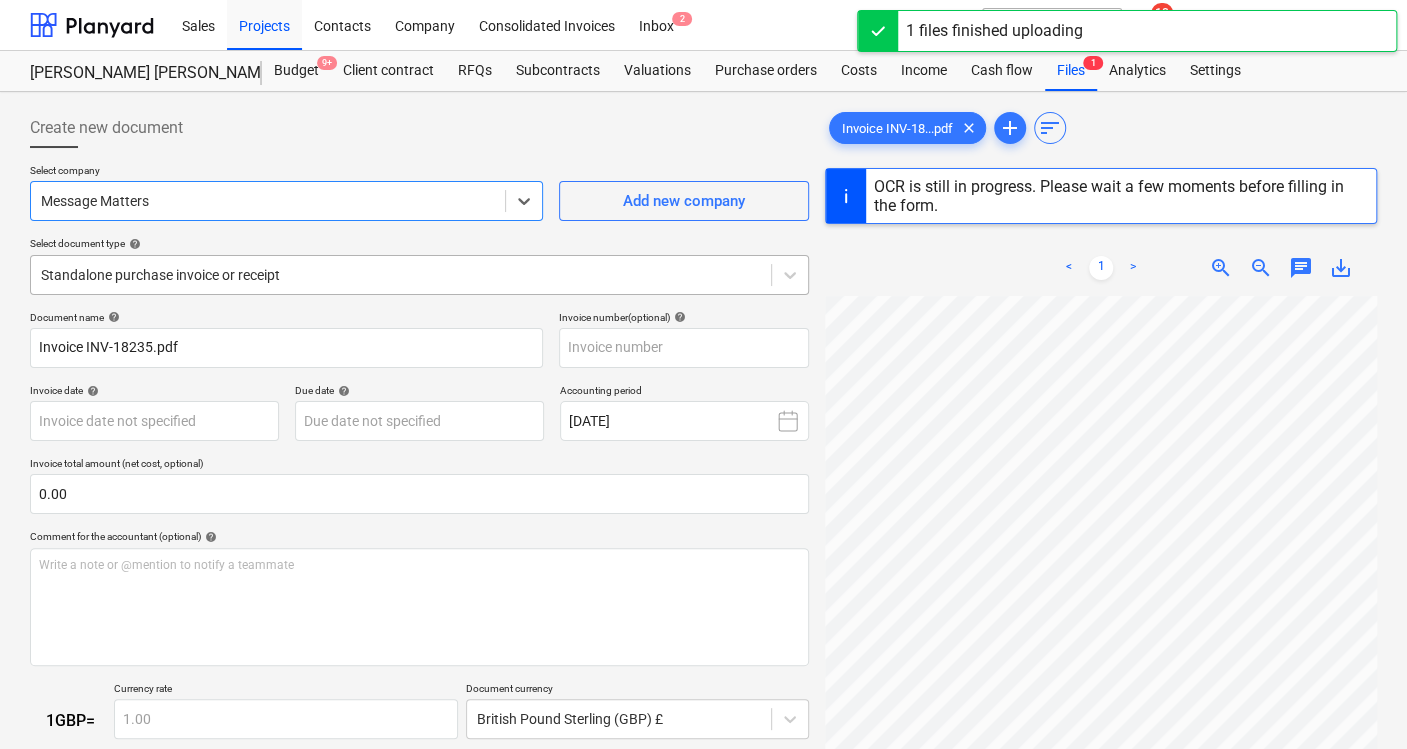 click on "Standalone purchase invoice or receipt" at bounding box center [419, 275] 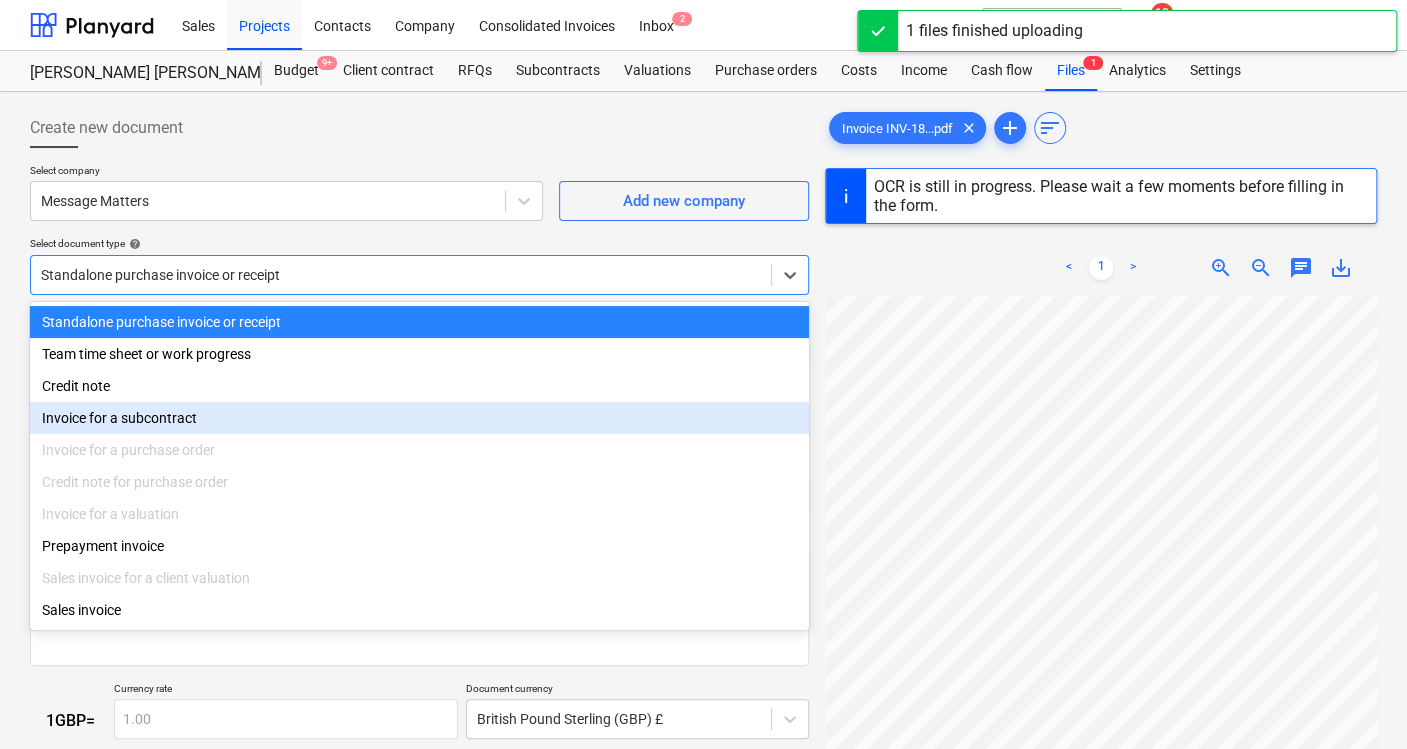 click on "Invoice for a subcontract" at bounding box center [419, 418] 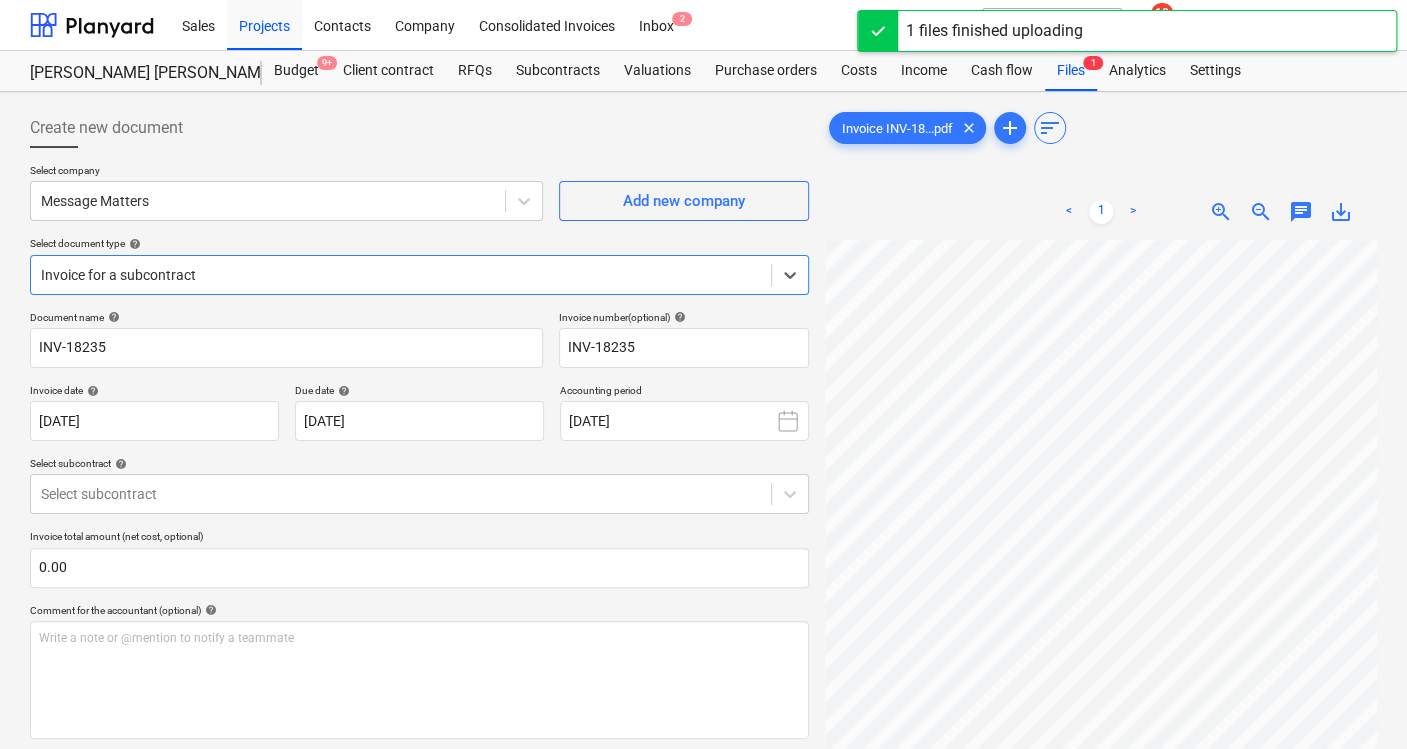 type on "INV-18235" 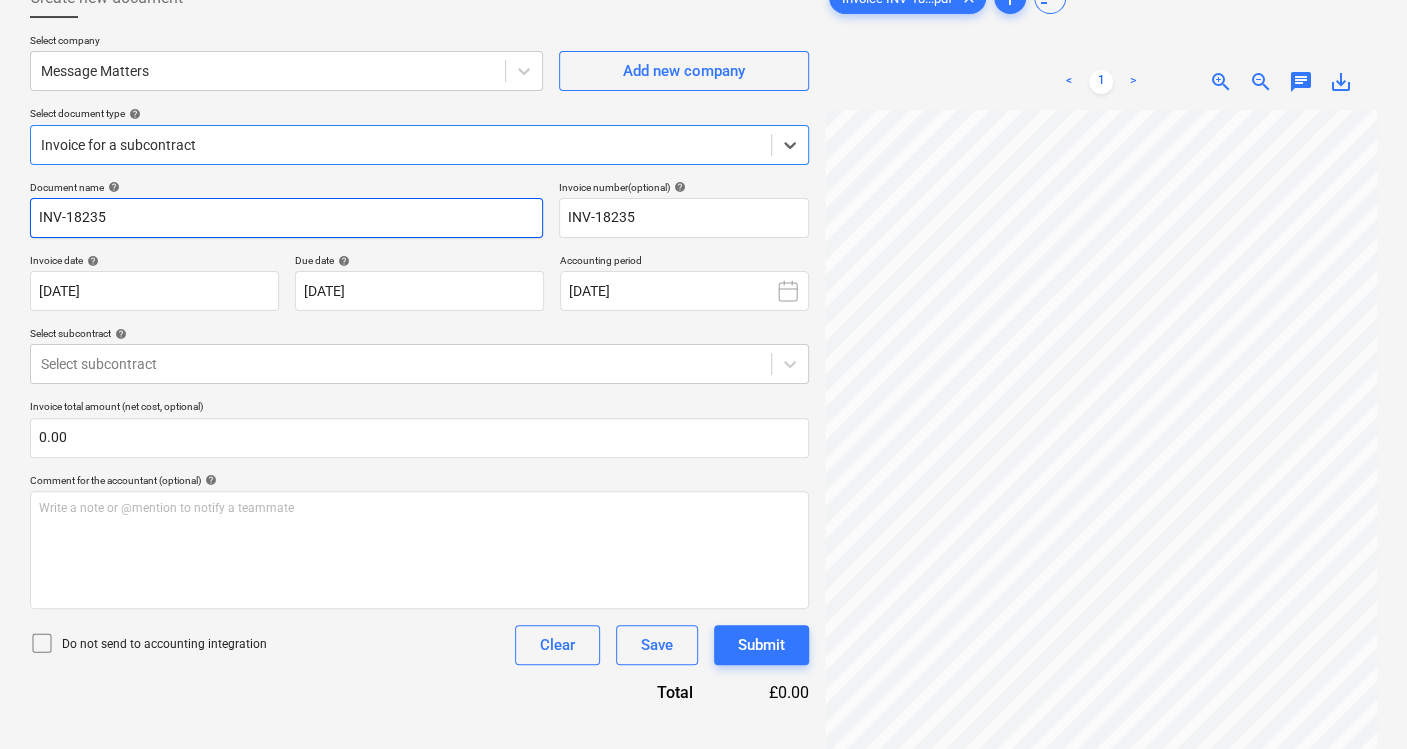 scroll, scrollTop: 132, scrollLeft: 0, axis: vertical 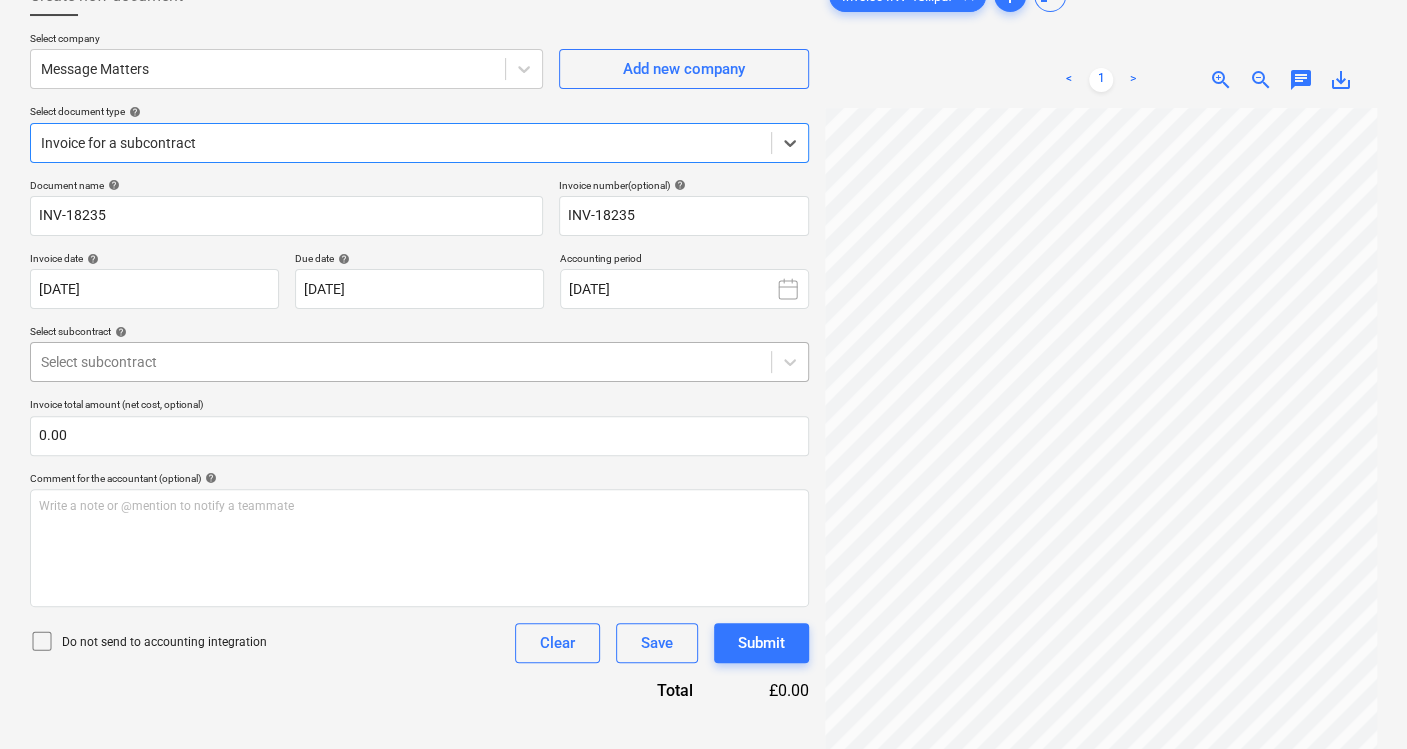 click at bounding box center (401, 362) 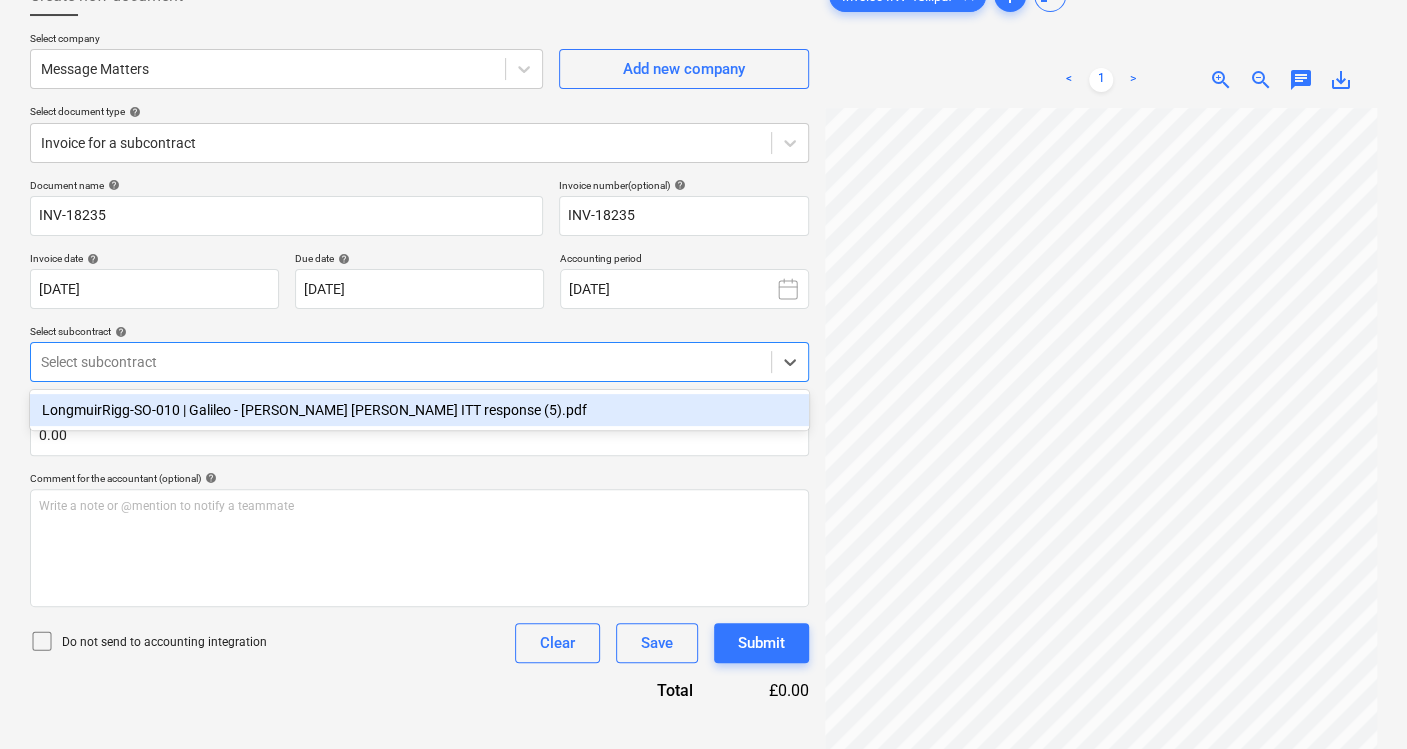 click on "LongmuirRigg-SO-010 | Galileo - Longmuir Rigg ITT response (5).pdf" at bounding box center (419, 410) 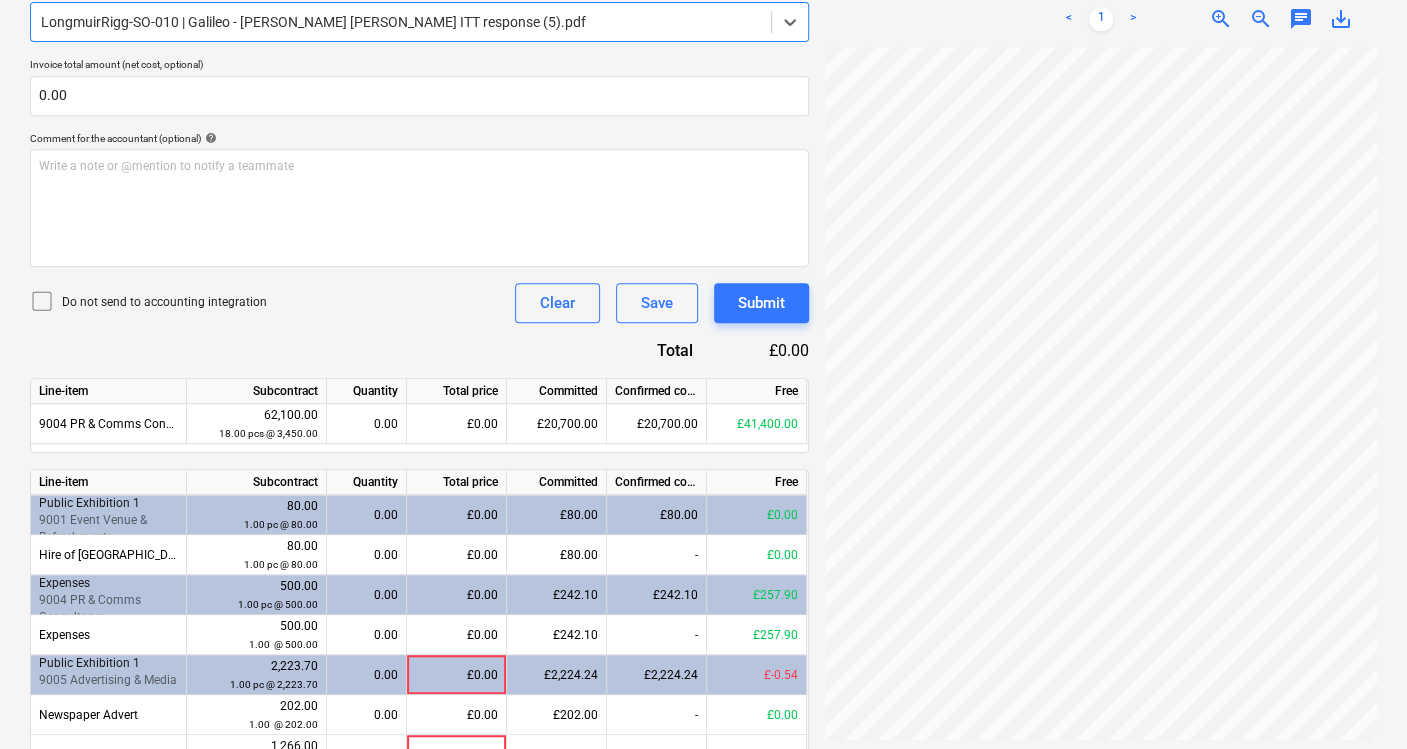 scroll, scrollTop: 617, scrollLeft: 0, axis: vertical 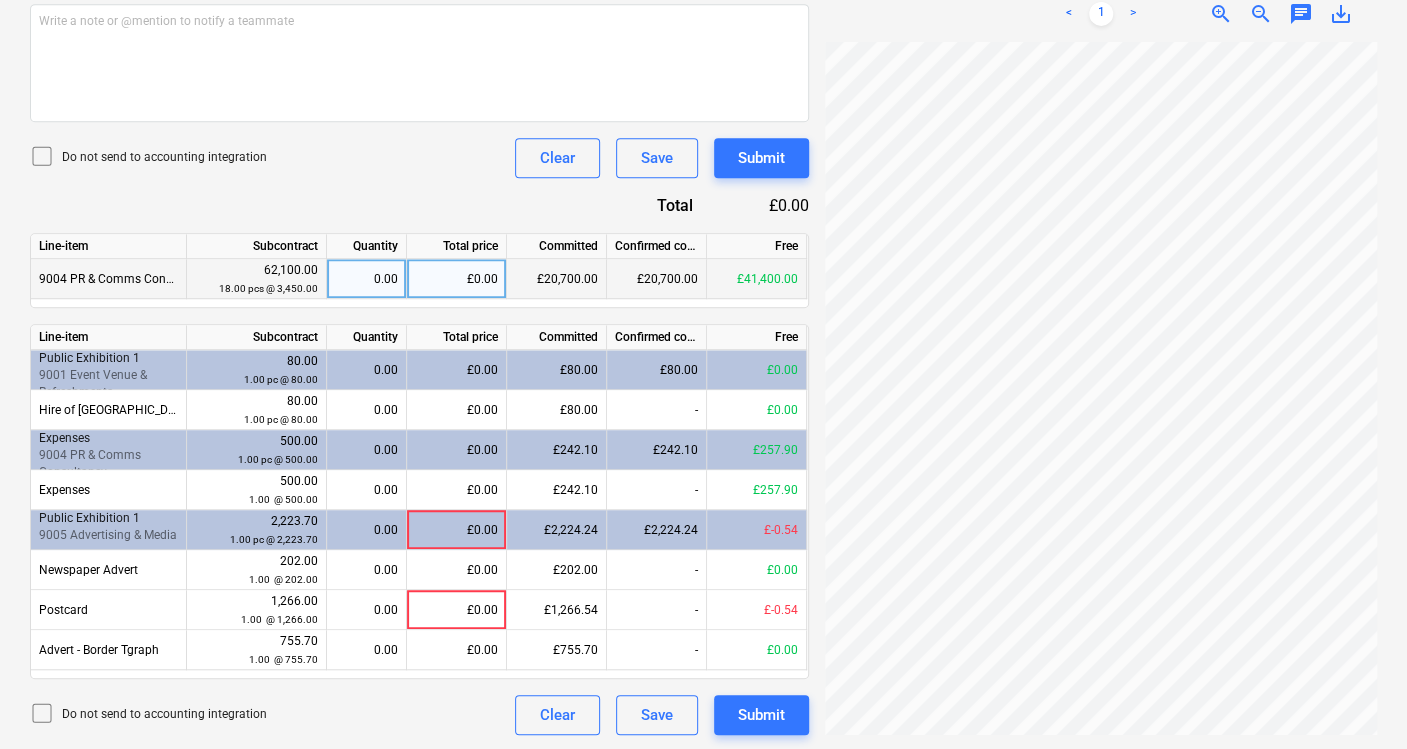 click on "0.00" at bounding box center (366, 279) 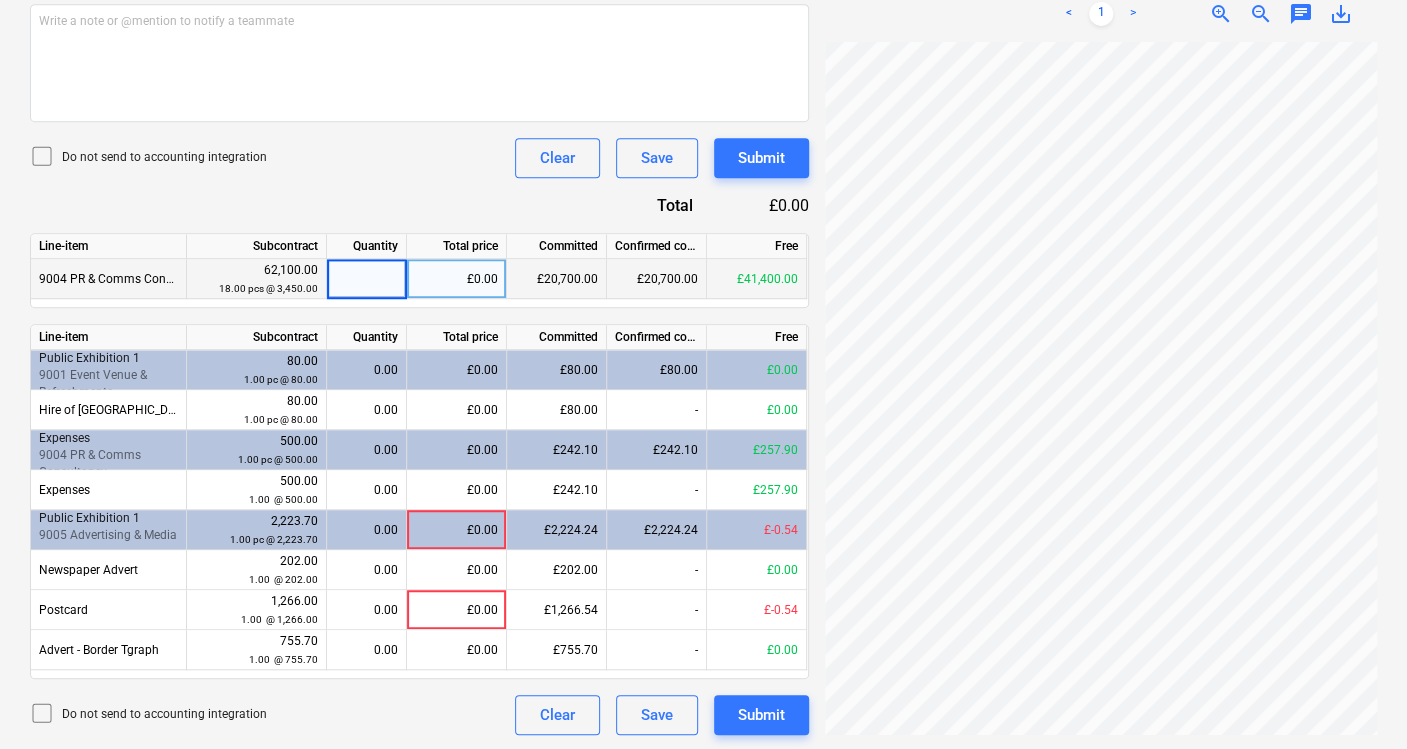 type on "1" 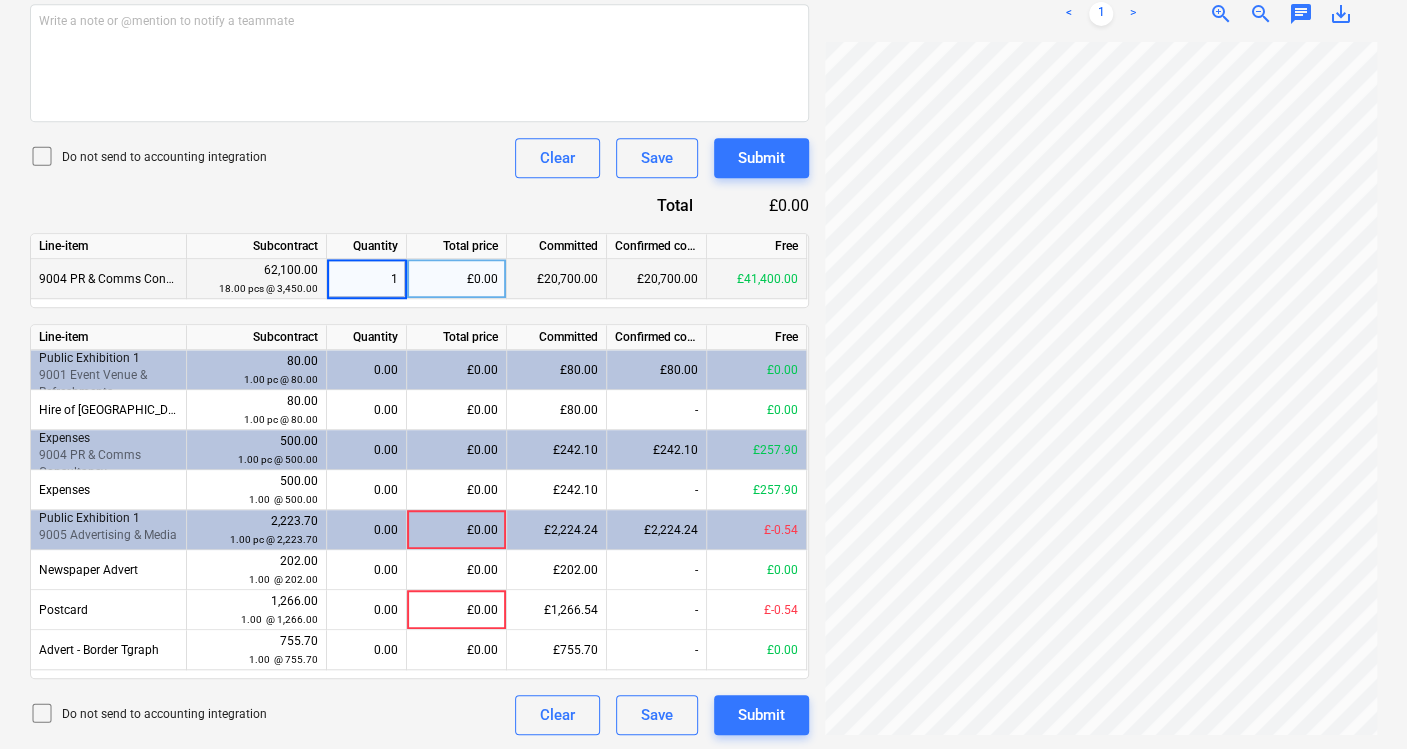 click on "Document name help INV-18235 Invoice number  (optional) help INV-18235 Invoice date help 27 Jun 2025 27.06.2025 Press the down arrow key to interact with the calendar and
select a date. Press the question mark key to get the keyboard shortcuts for changing dates. Due date help 27 Jul 2025 27.07.2025 Press the down arrow key to interact with the calendar and
select a date. Press the question mark key to get the keyboard shortcuts for changing dates. Accounting period July 2025 Select subcontract help LongmuirRigg-SO-010 | Galileo - Longmuir Rigg ITT response (5).pdf Invoice total amount (net cost, optional) 0.00 Comment for the accountant (optional) help Write a note or @mention to notify a teammate ﻿ Do not send to accounting integration Clear Save Submit Total £0.00 Line-item Subcontract Quantity Total price Committed Confirmed costs Free 9004 PR & Comms Consultancy 62,100.00 18.00 pcs @ 3,450.00 1 £0.00 £20,700.00 £20,700.00 £41,400.00 Line-item Subcontract Quantity Total price Committed Free - -" at bounding box center (419, 214) 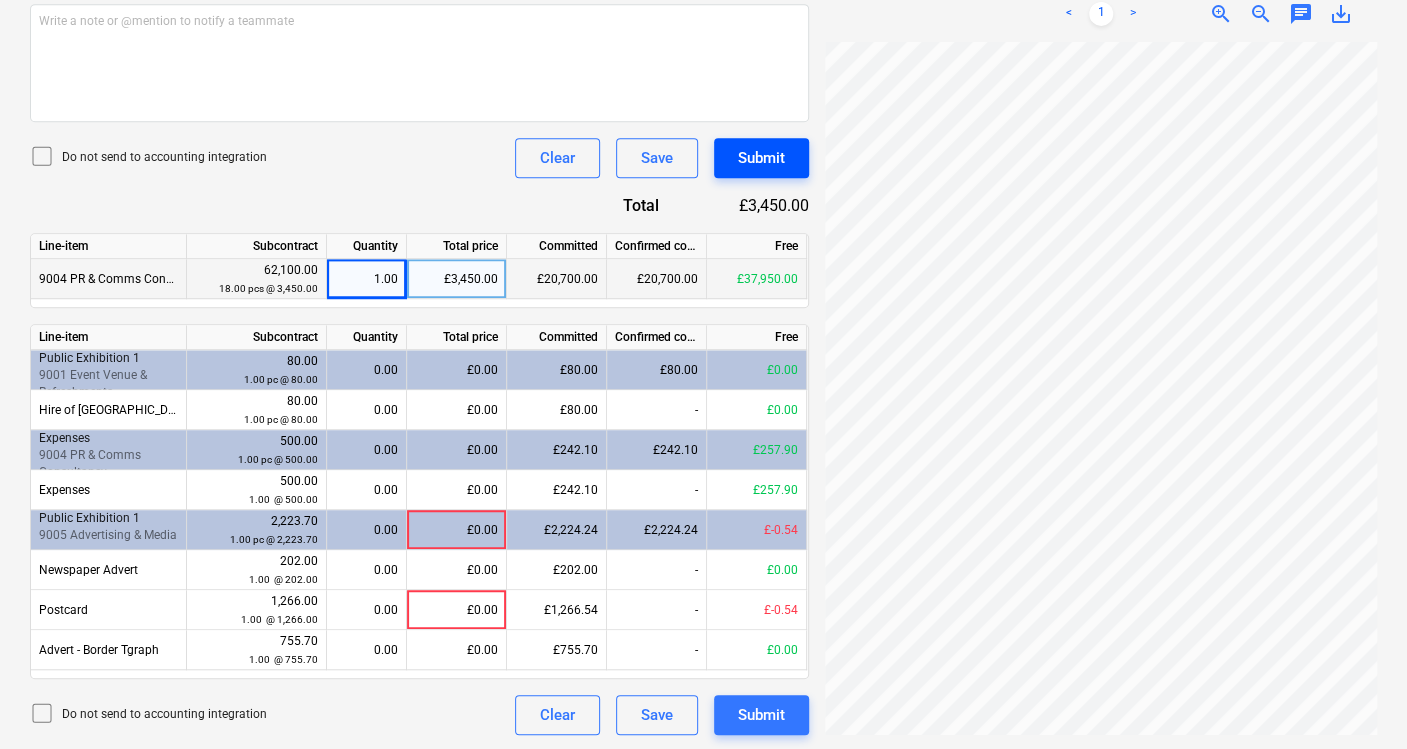 scroll, scrollTop: 3, scrollLeft: 54, axis: both 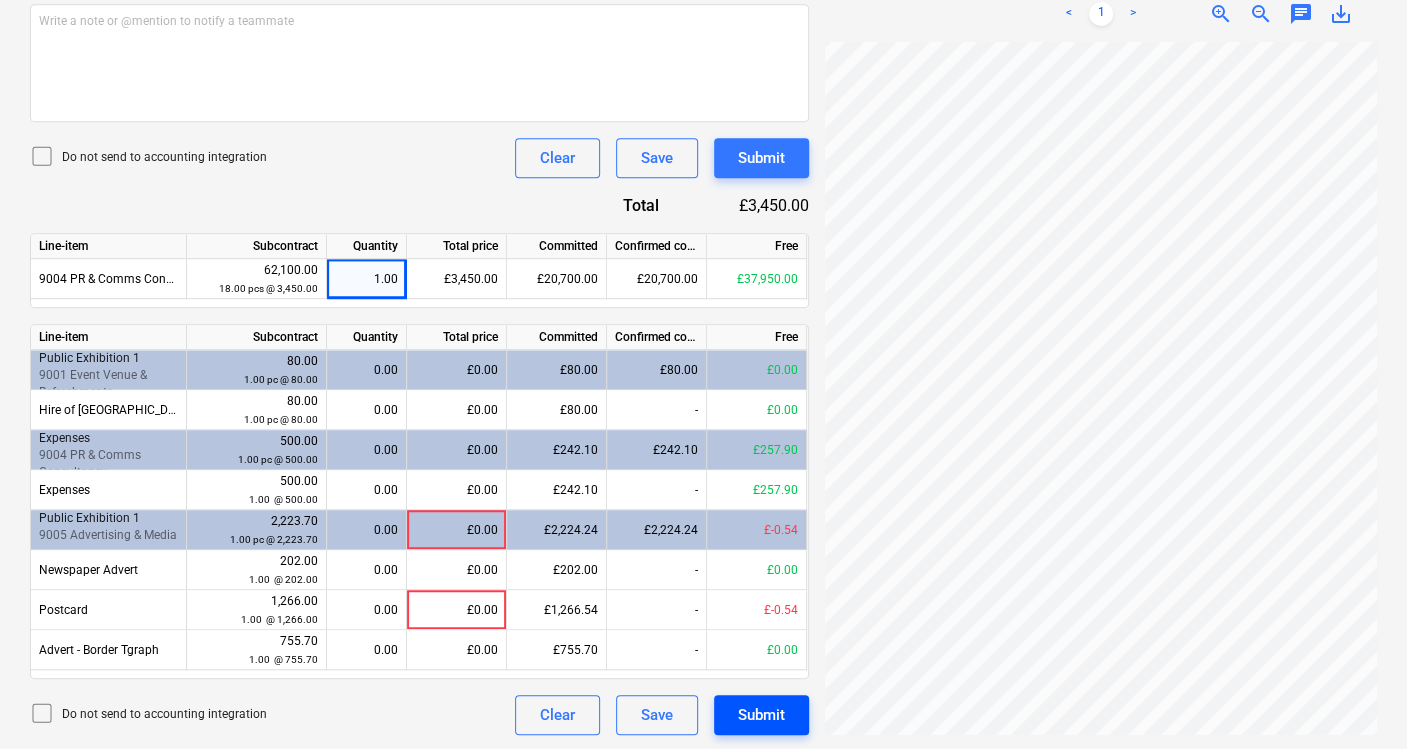 click on "Submit" at bounding box center (761, 715) 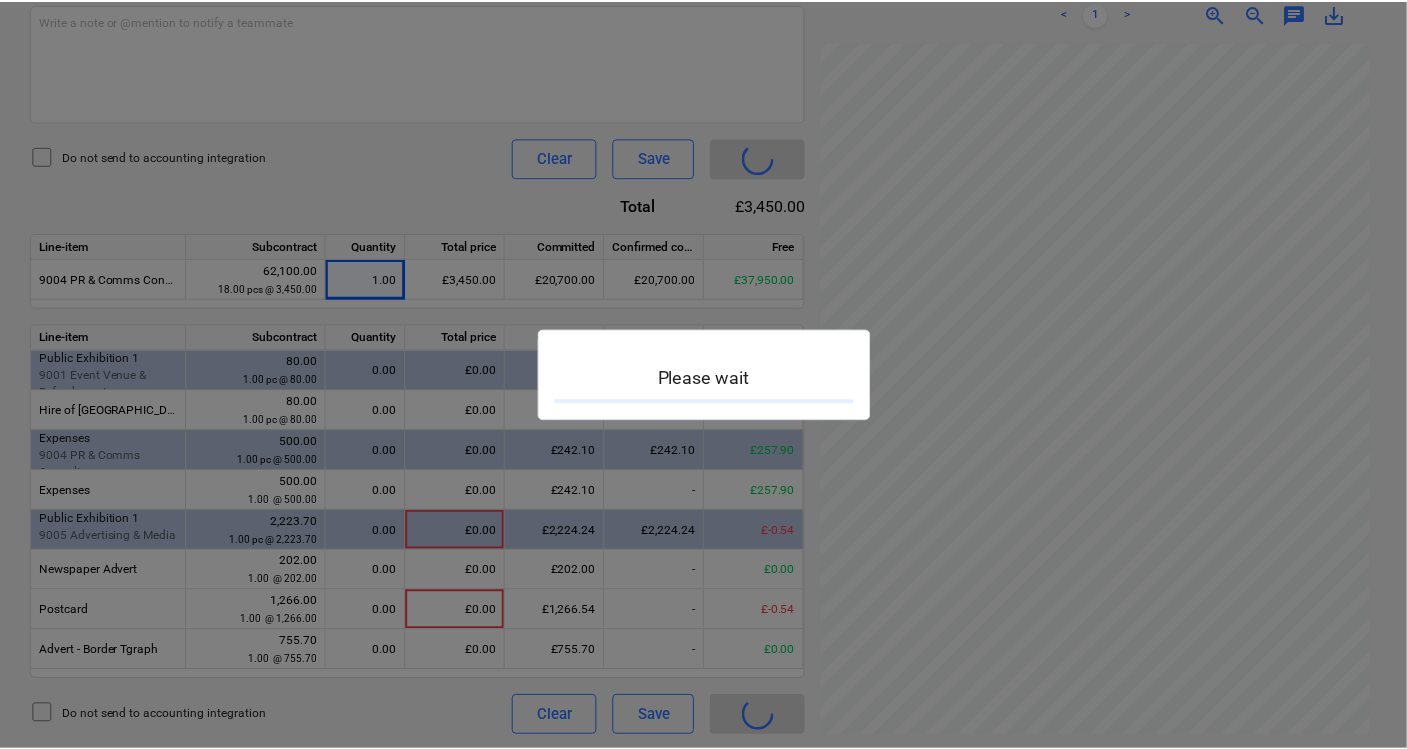 scroll, scrollTop: 0, scrollLeft: 0, axis: both 